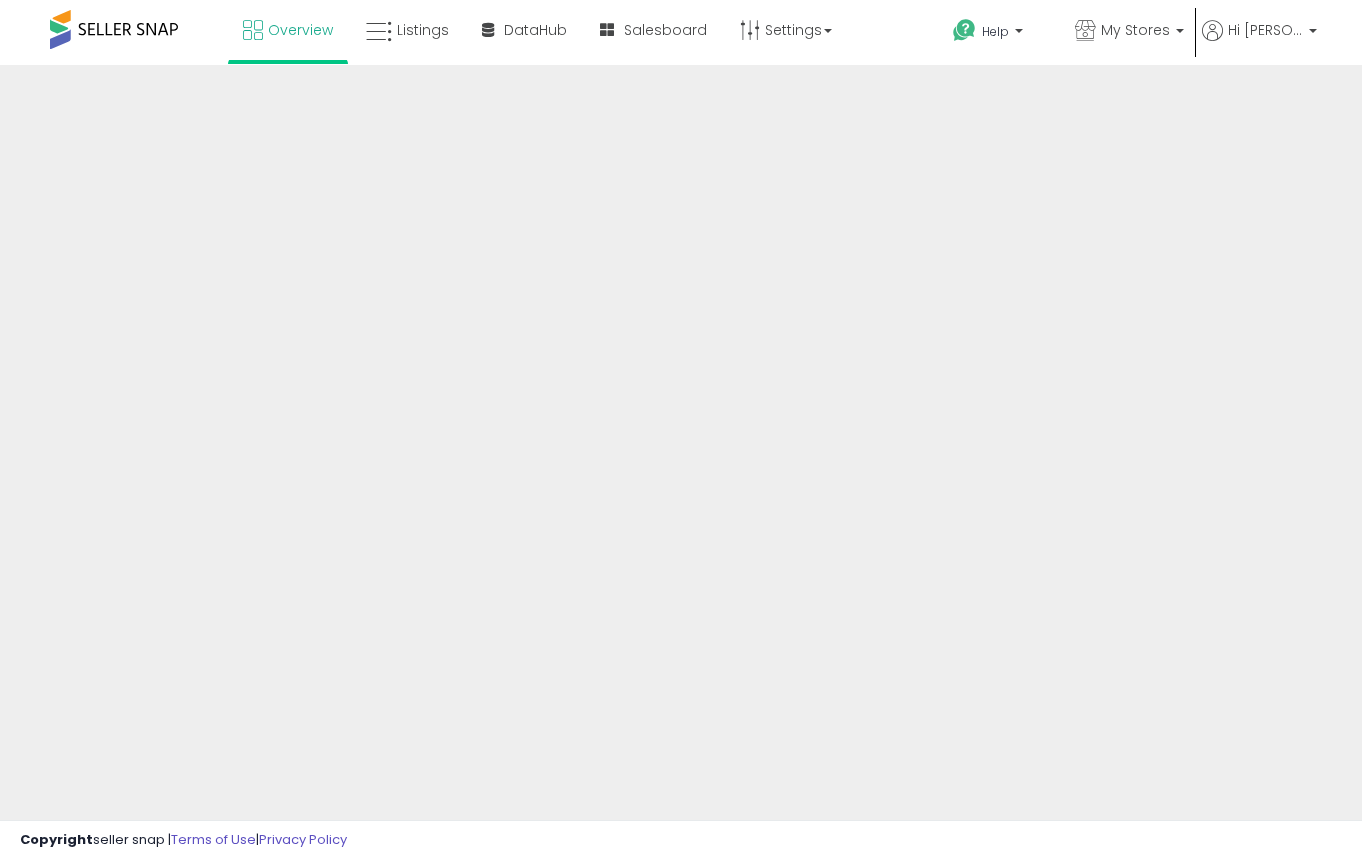 scroll, scrollTop: 0, scrollLeft: 0, axis: both 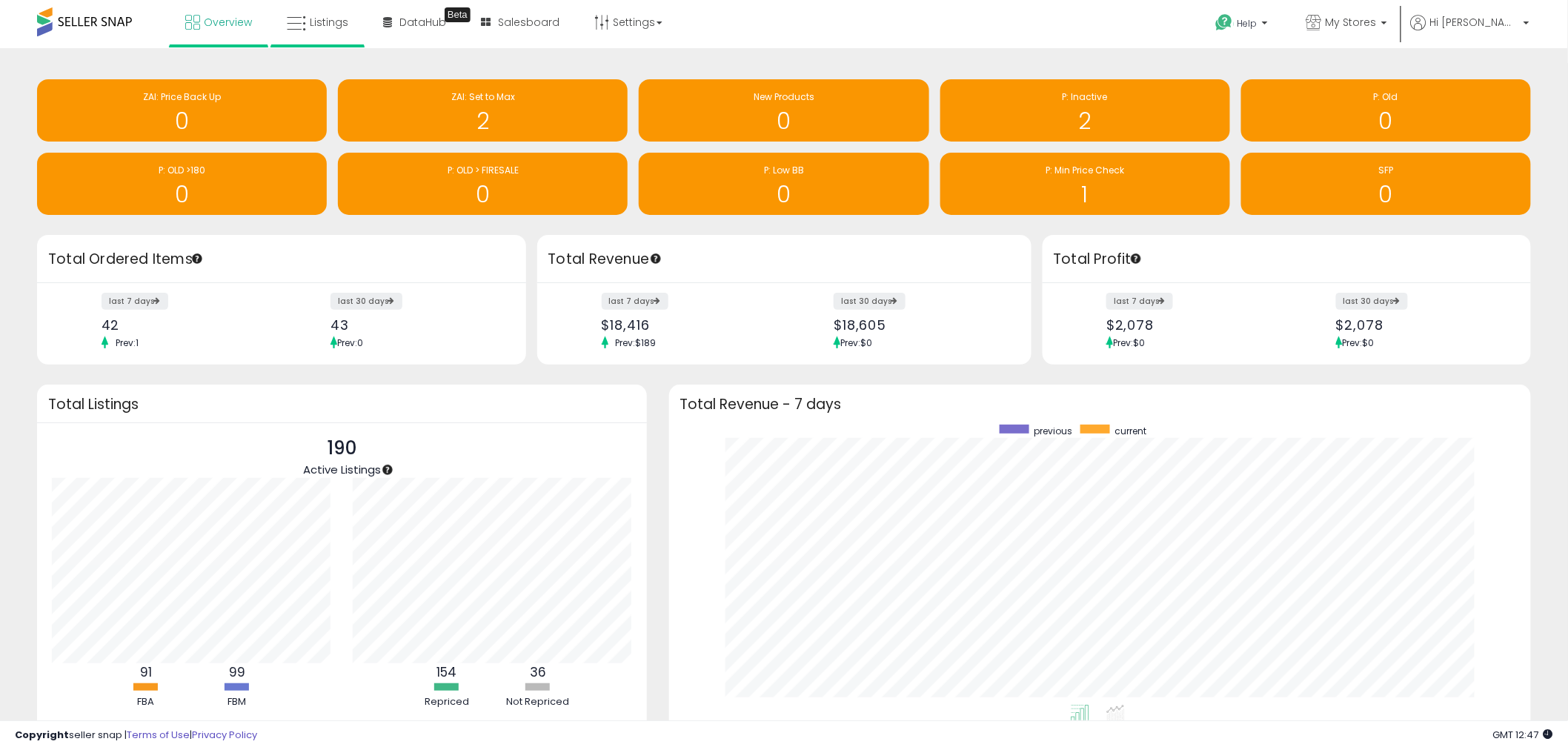click on "Listings" at bounding box center (317, 24) 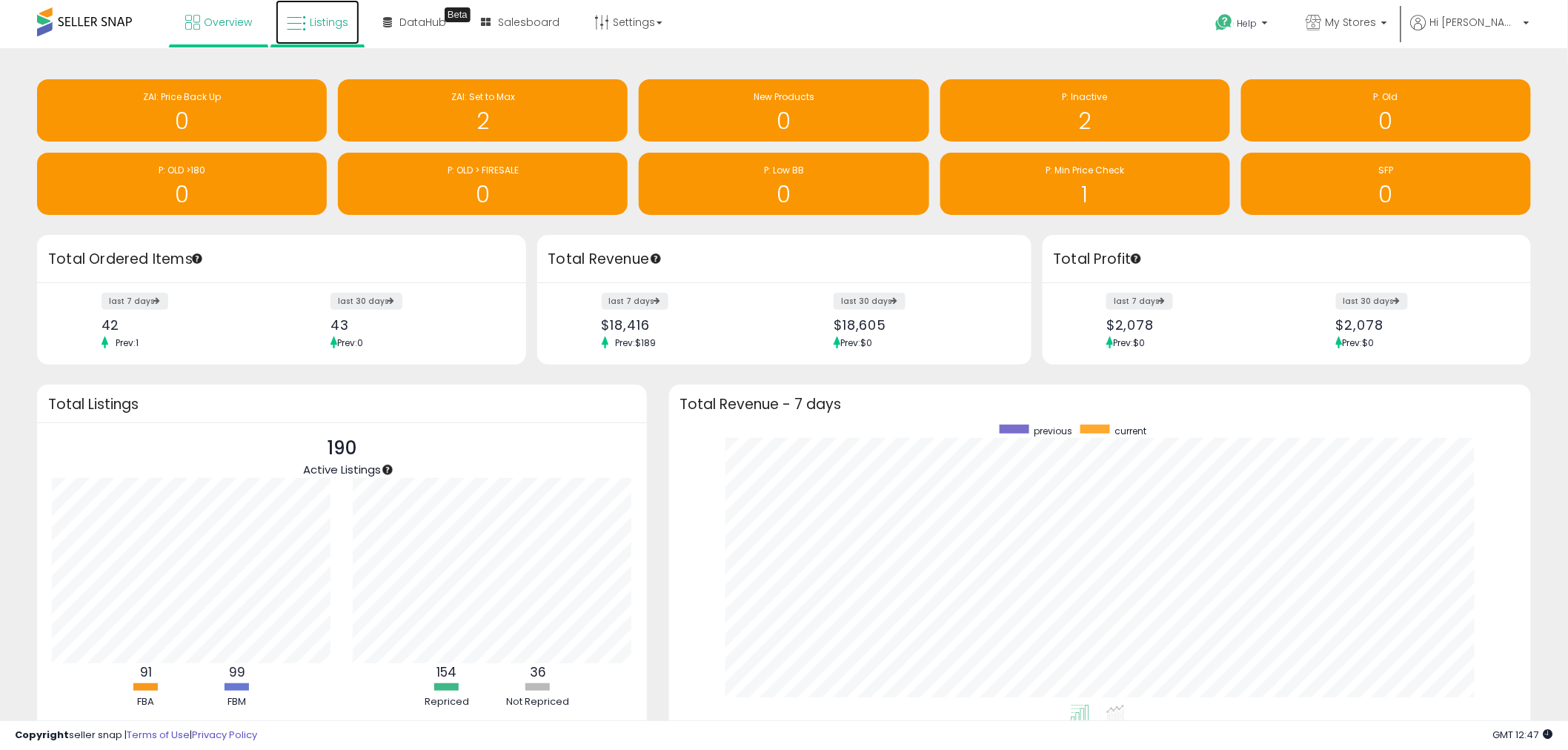 click on "Listings" at bounding box center (317, 22) 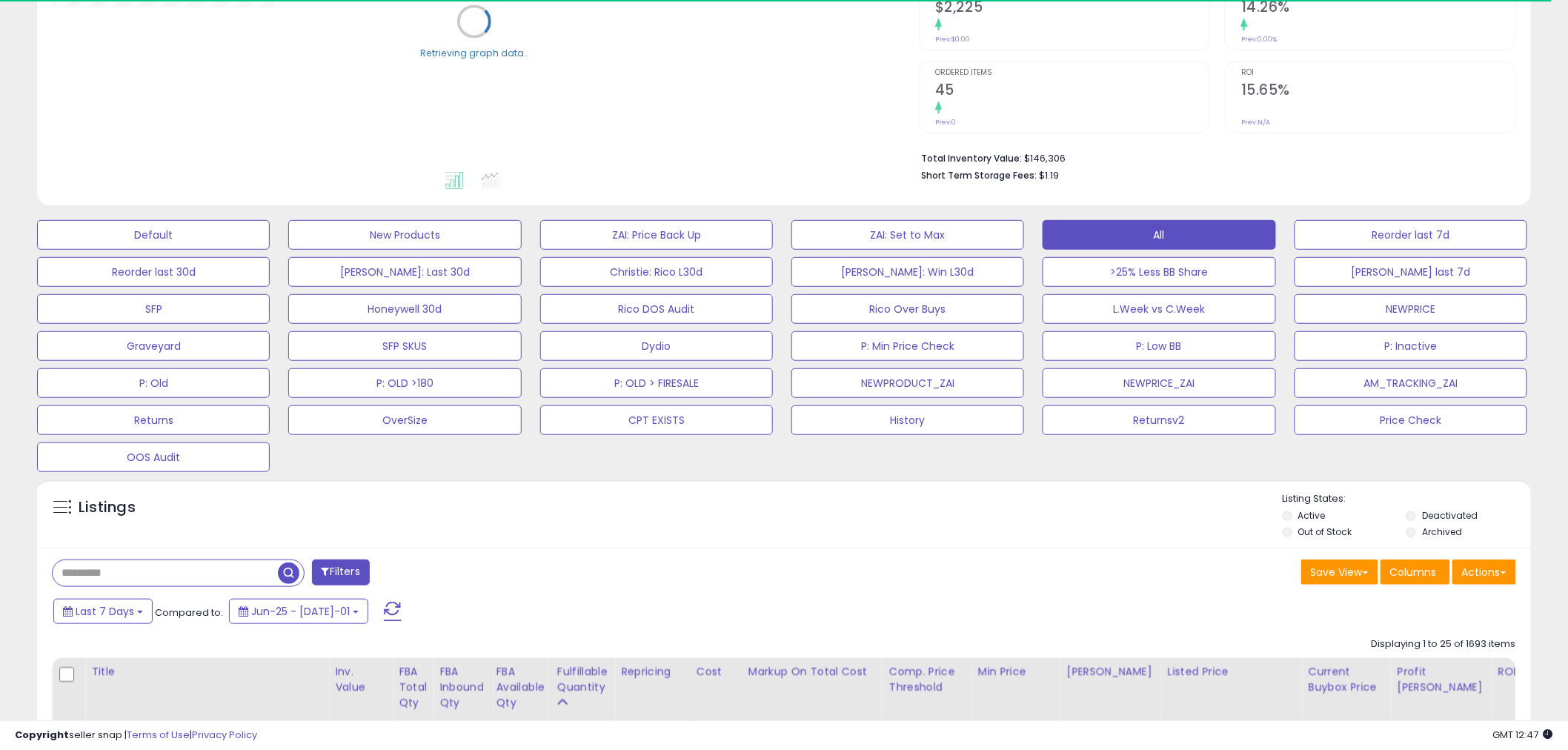 scroll, scrollTop: 494, scrollLeft: 0, axis: vertical 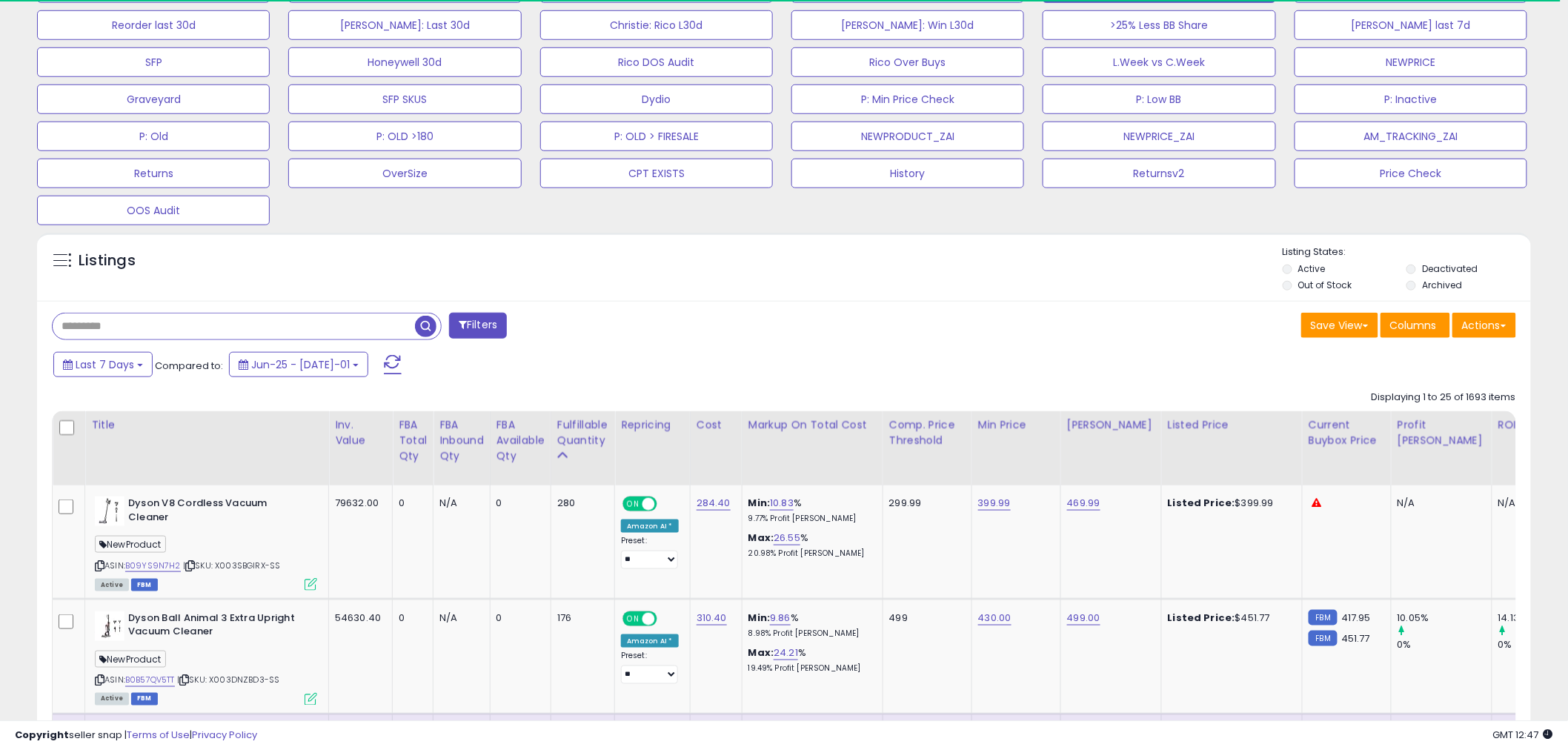 click at bounding box center (233, 326) 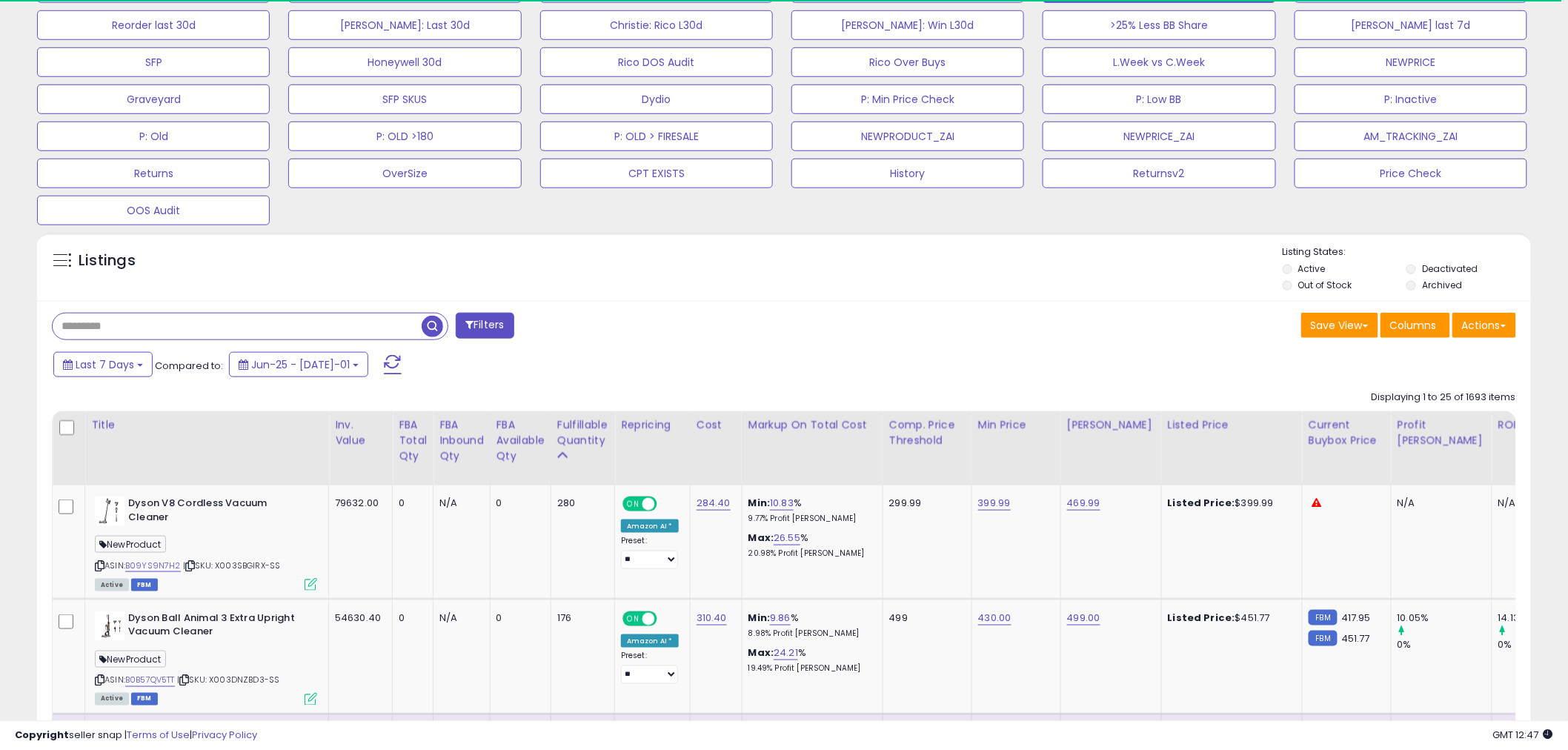 paste on "**********" 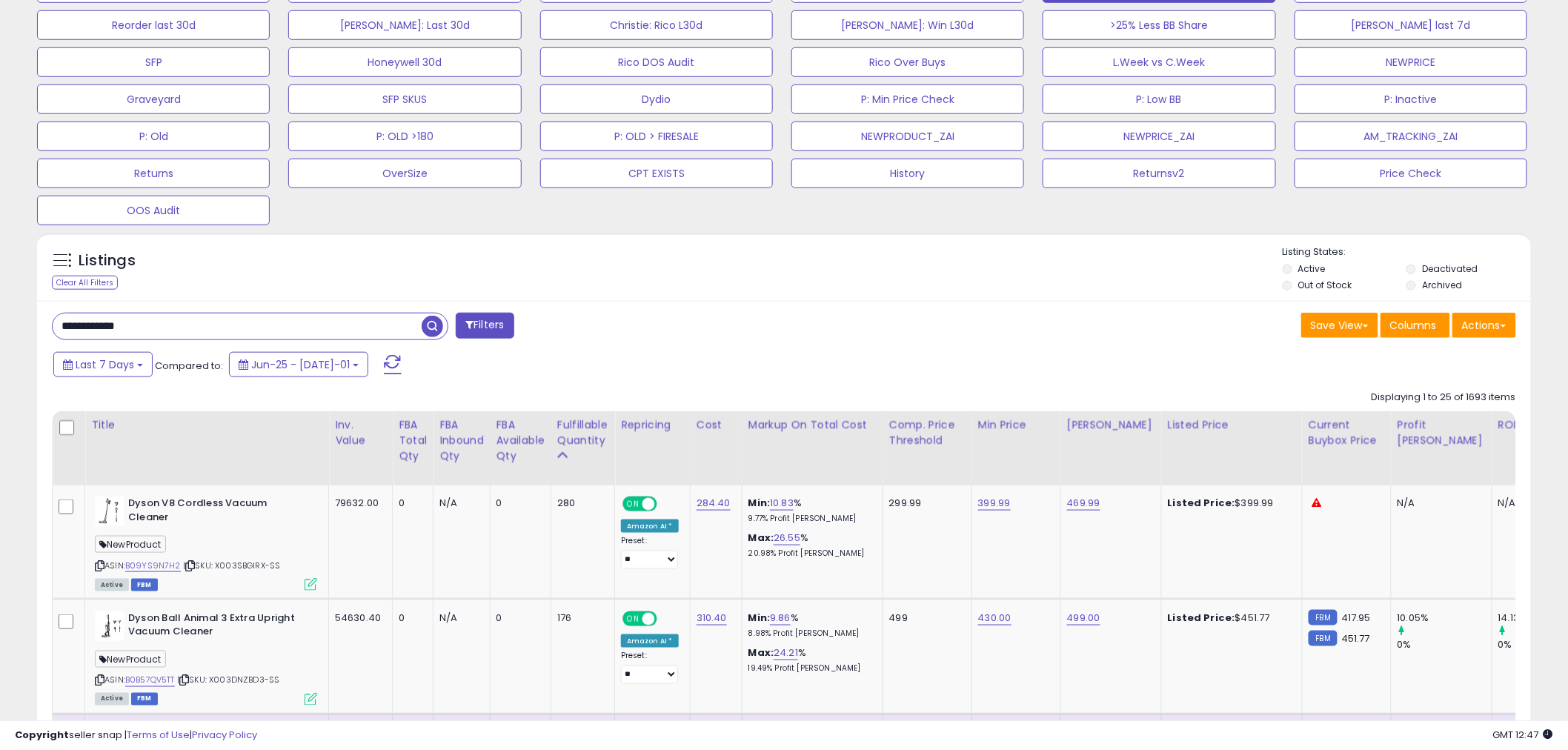 scroll, scrollTop: 740803, scrollLeft: 740152, axis: both 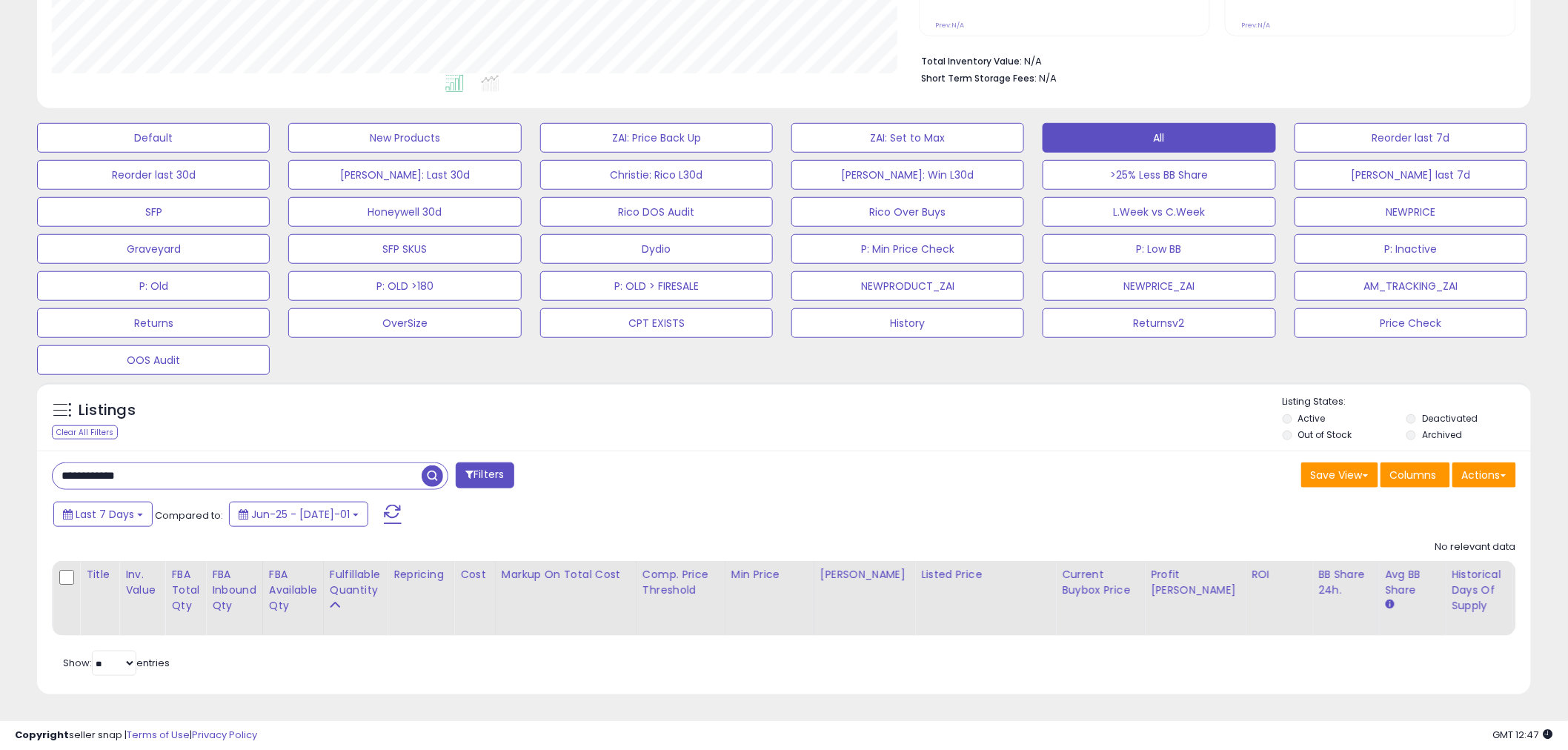 click on "**********" at bounding box center [237, 476] 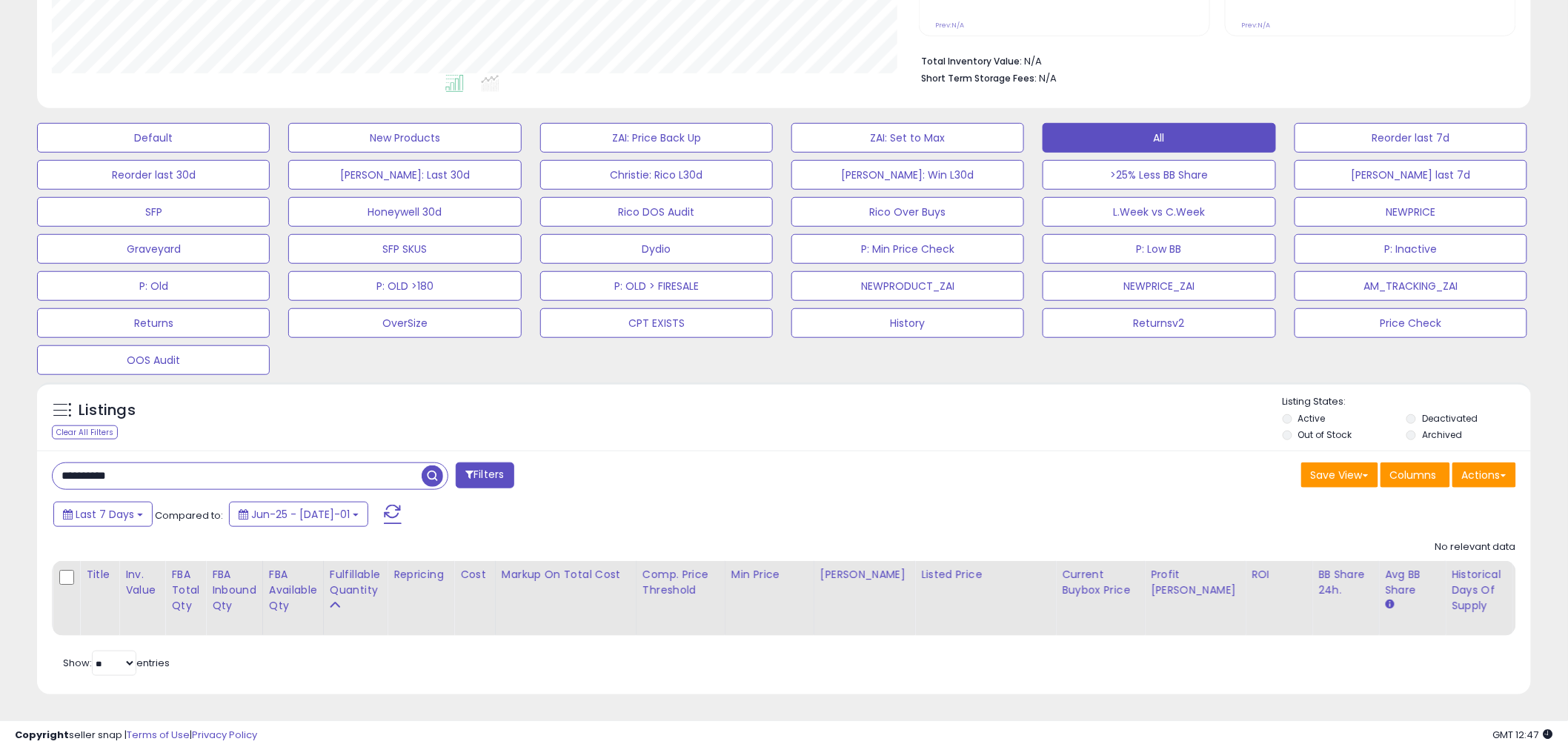 scroll, scrollTop: 740803, scrollLeft: 740146, axis: both 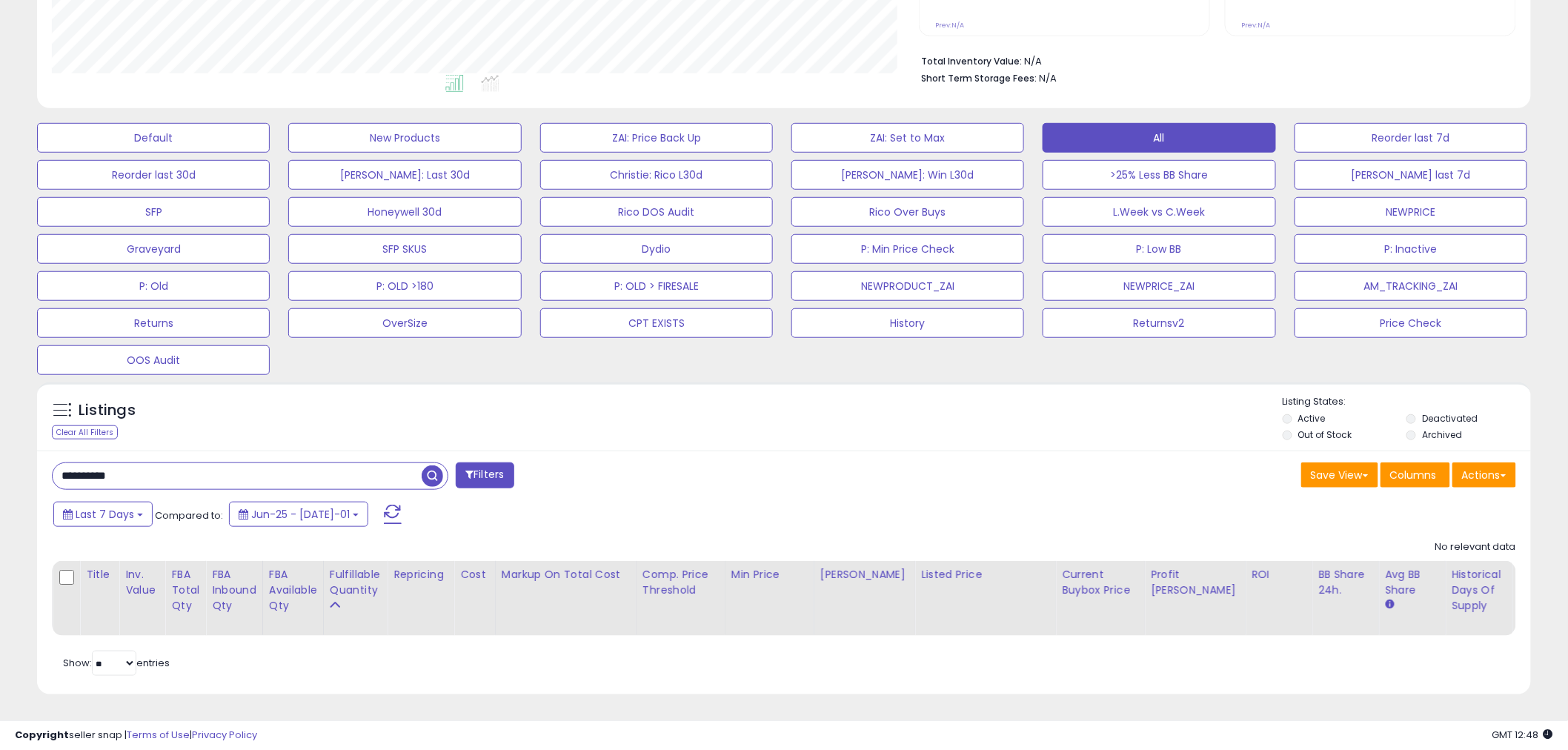 click on "**********" at bounding box center [412, 477] 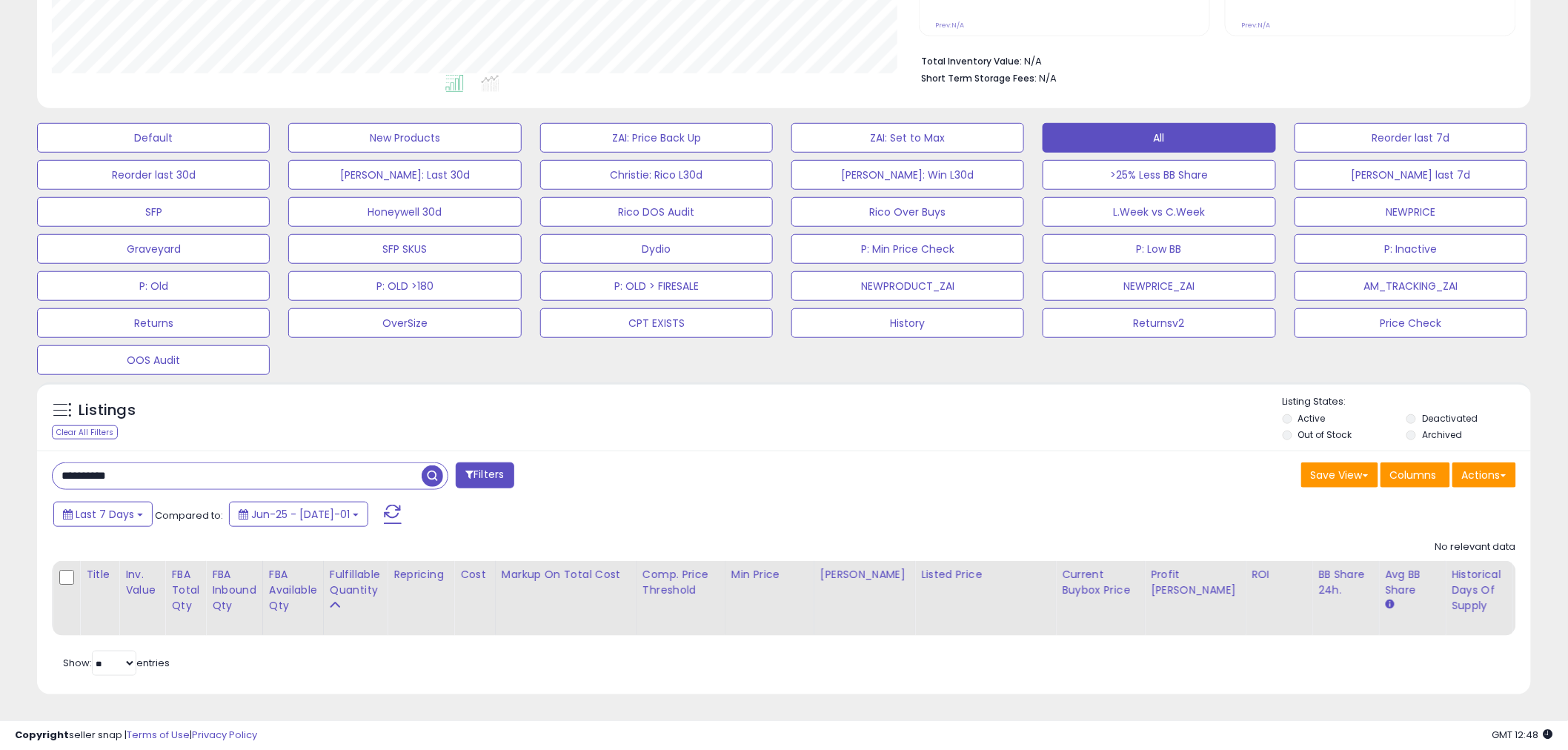 click on "**********" at bounding box center (237, 476) 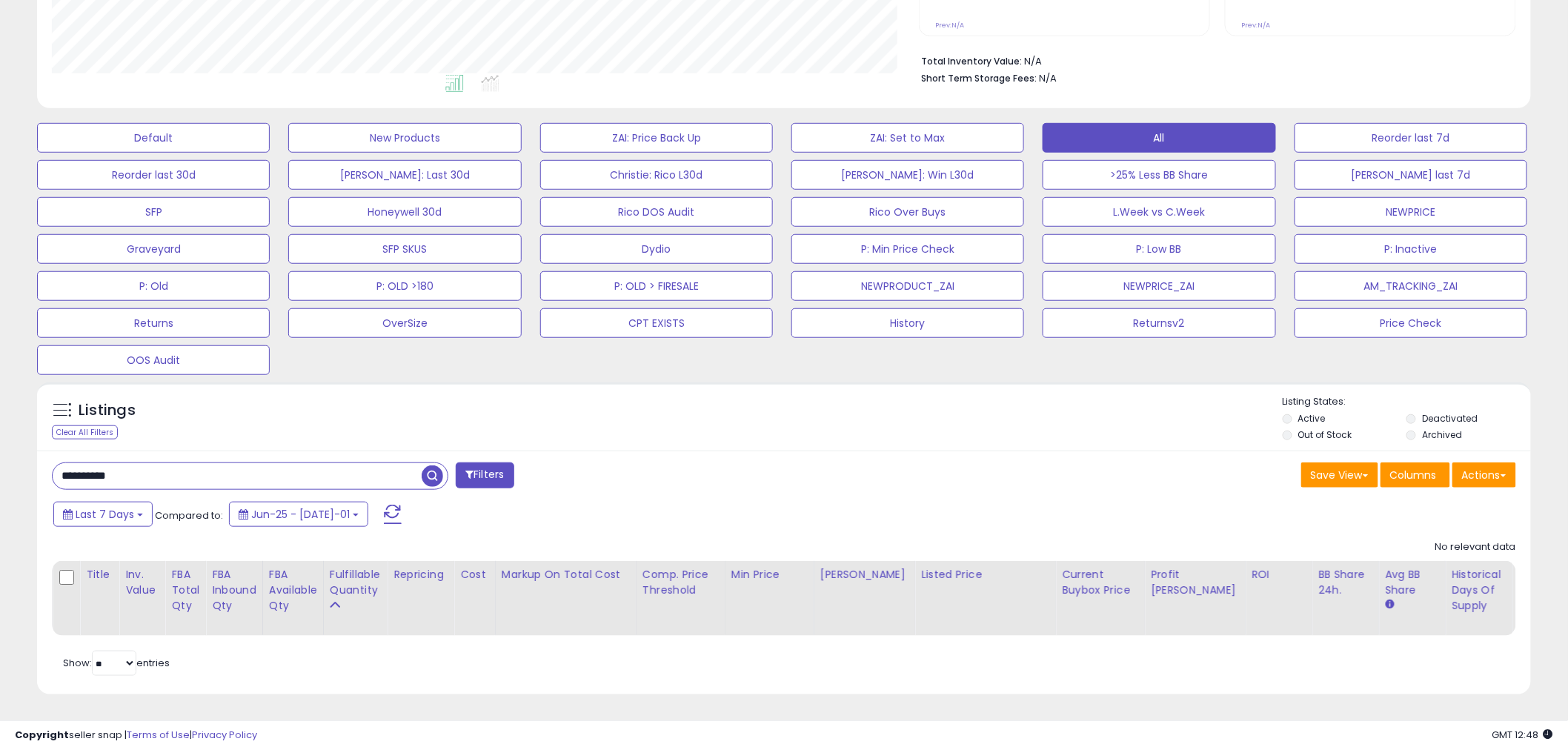 click on "**********" at bounding box center (237, 476) 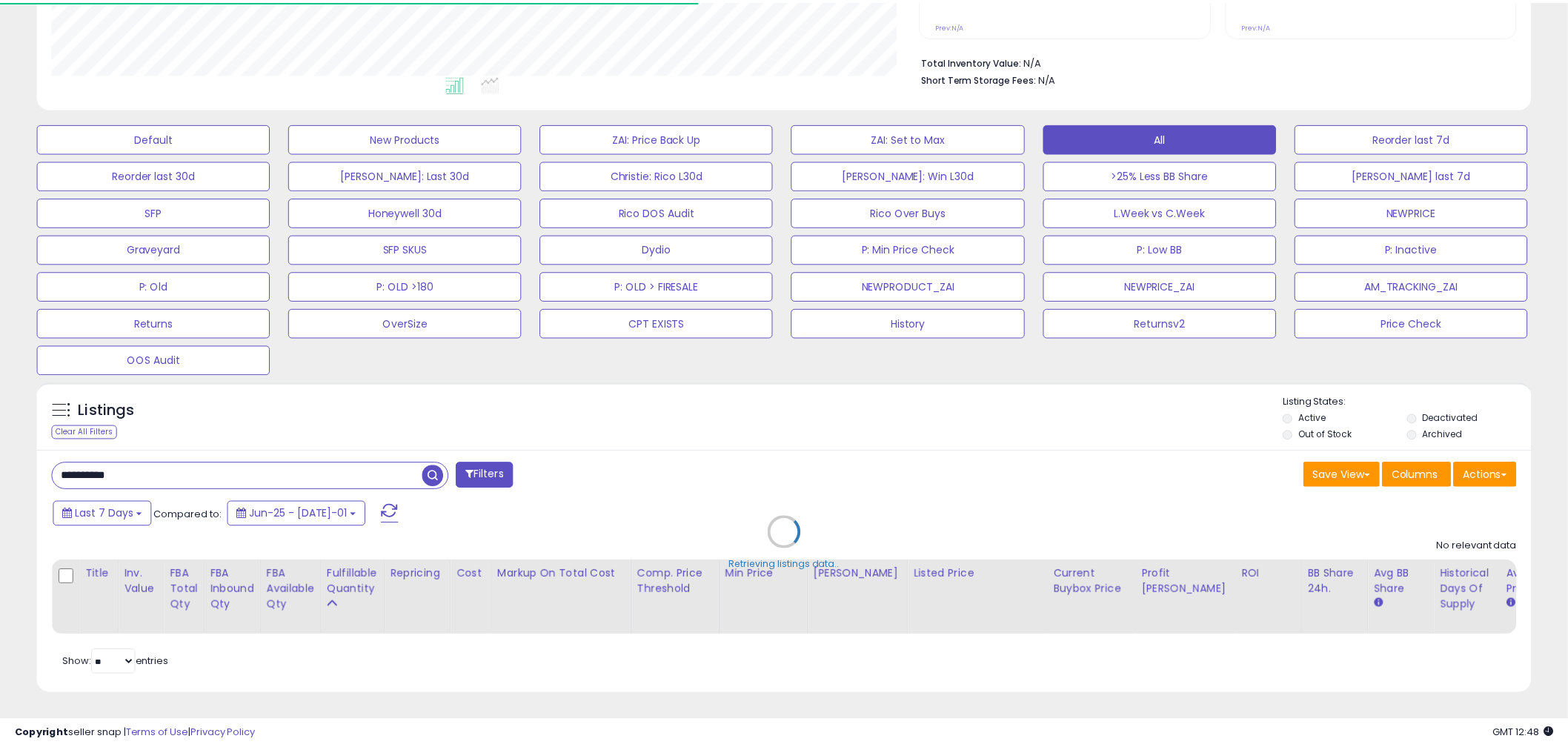scroll, scrollTop: 304, scrollLeft: 867, axis: both 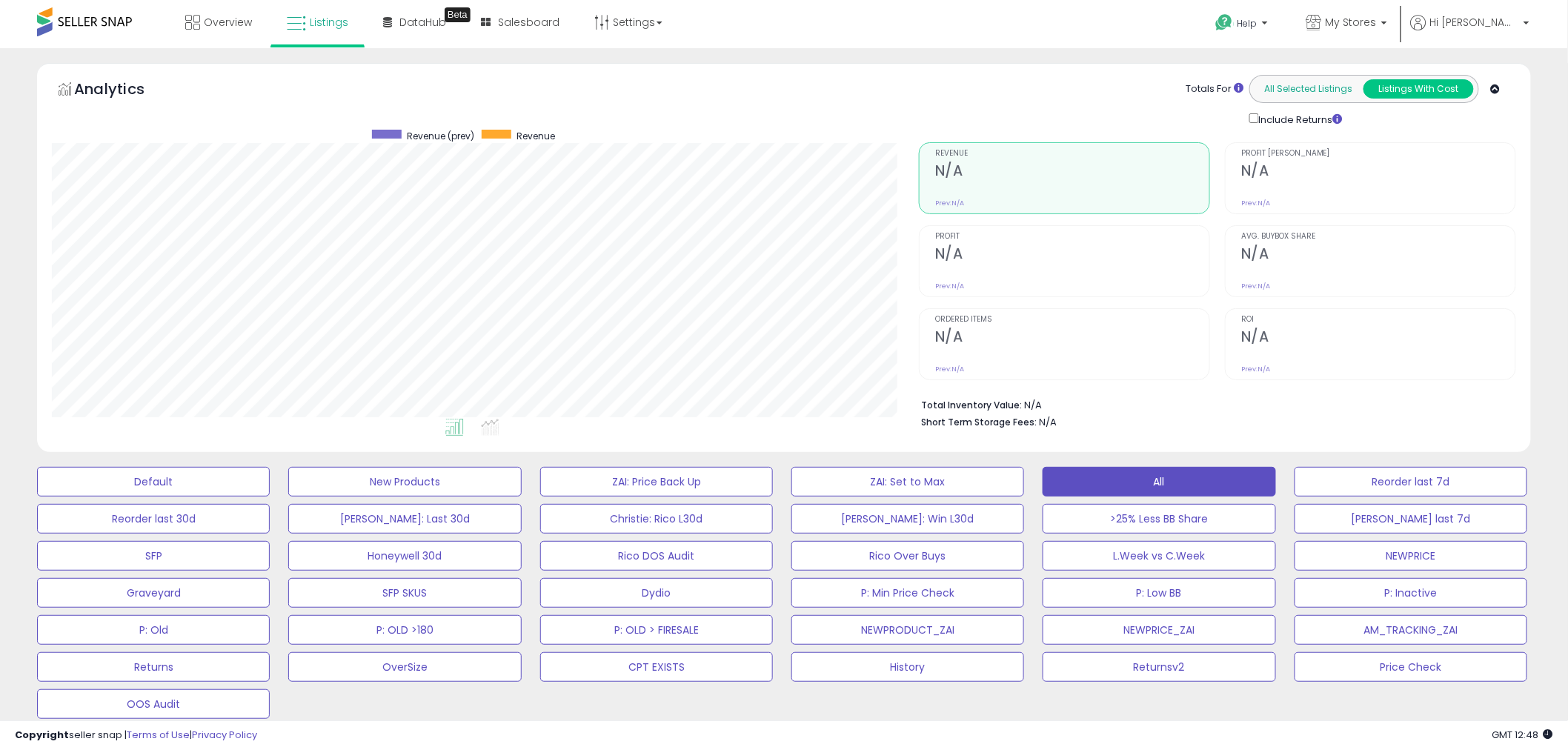 click on "All Selected Listings" at bounding box center (1309, 89) 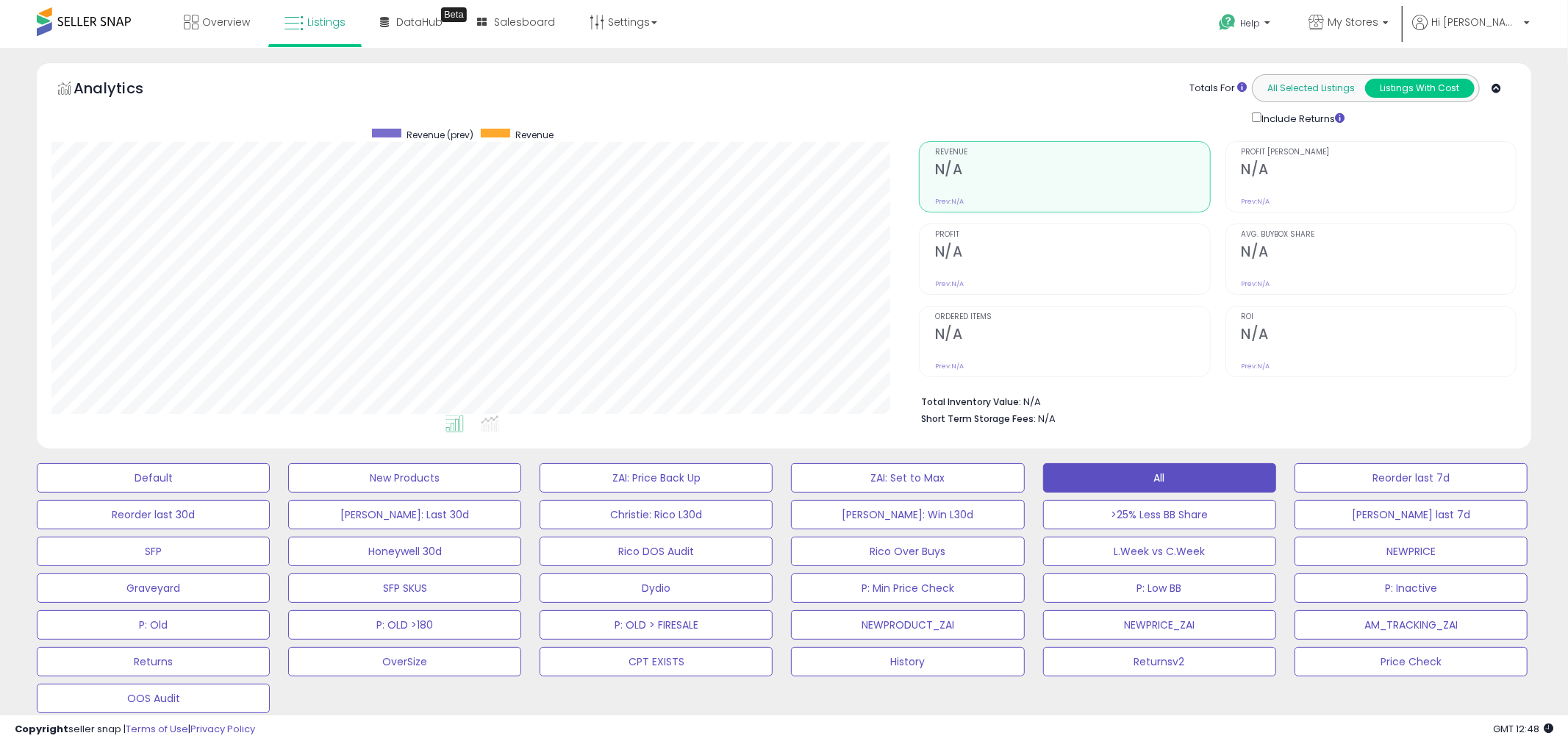 scroll, scrollTop: 734876, scrollLeft: 734247, axis: both 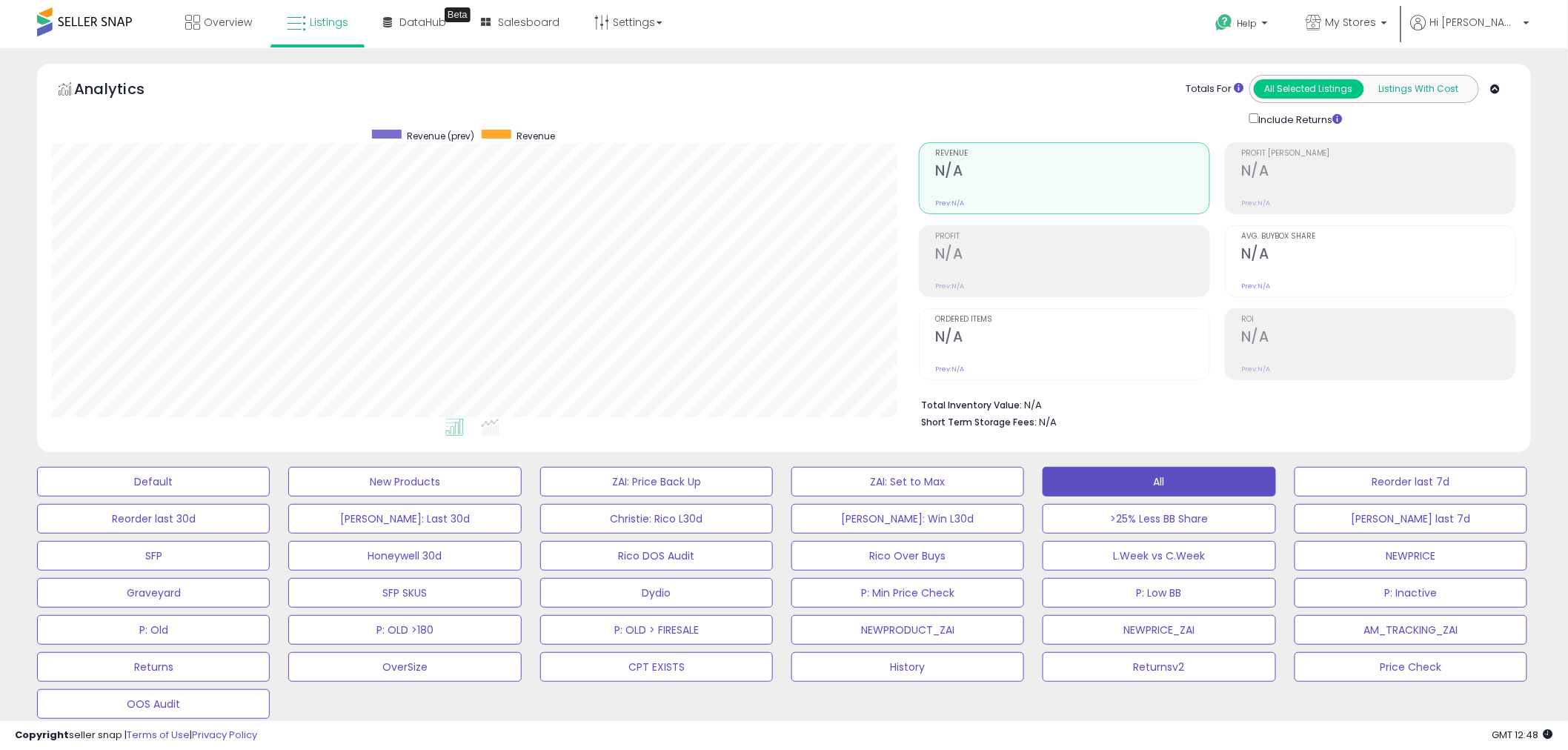 click on "Listings With Cost" at bounding box center (1418, 89) 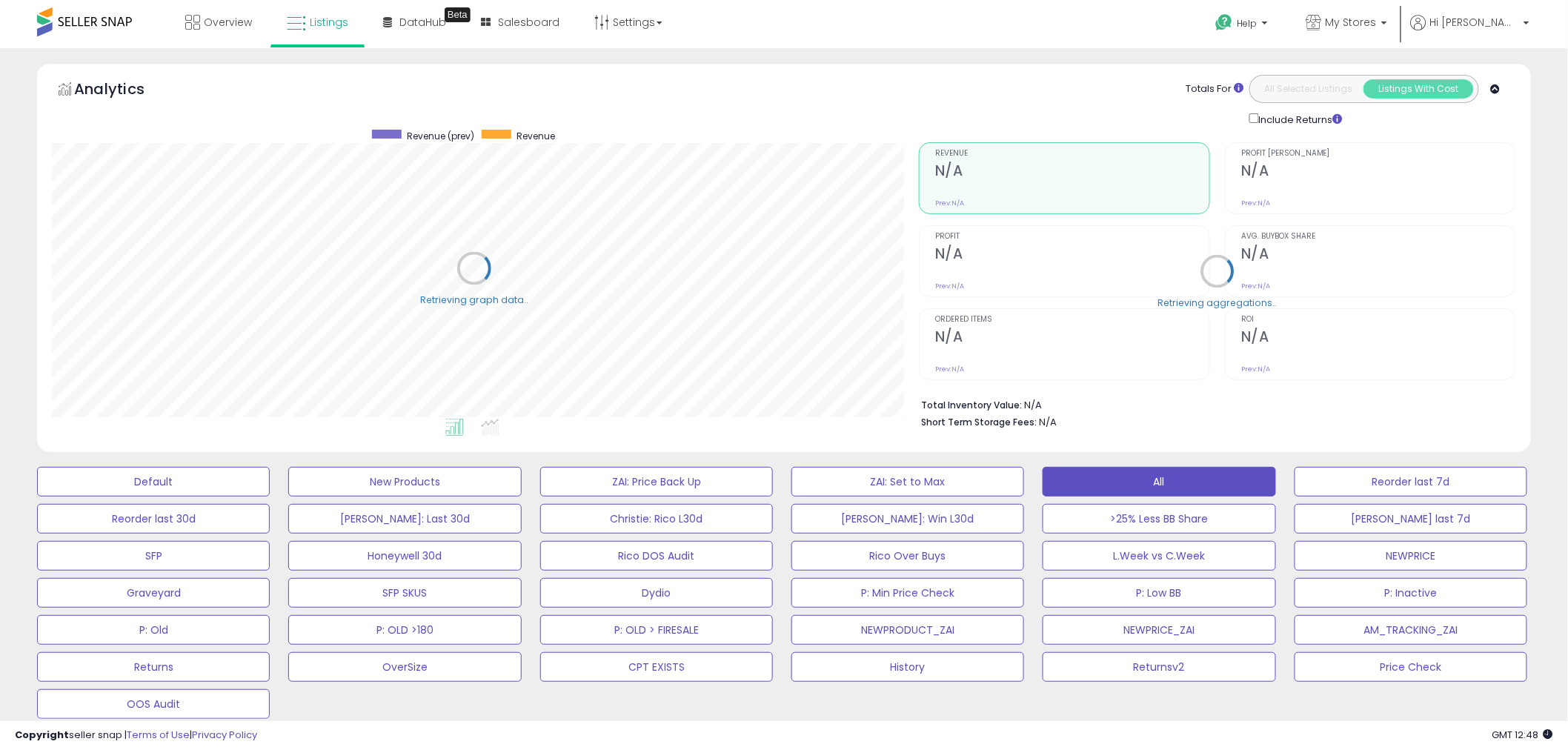 scroll, scrollTop: 740803, scrollLeft: 740146, axis: both 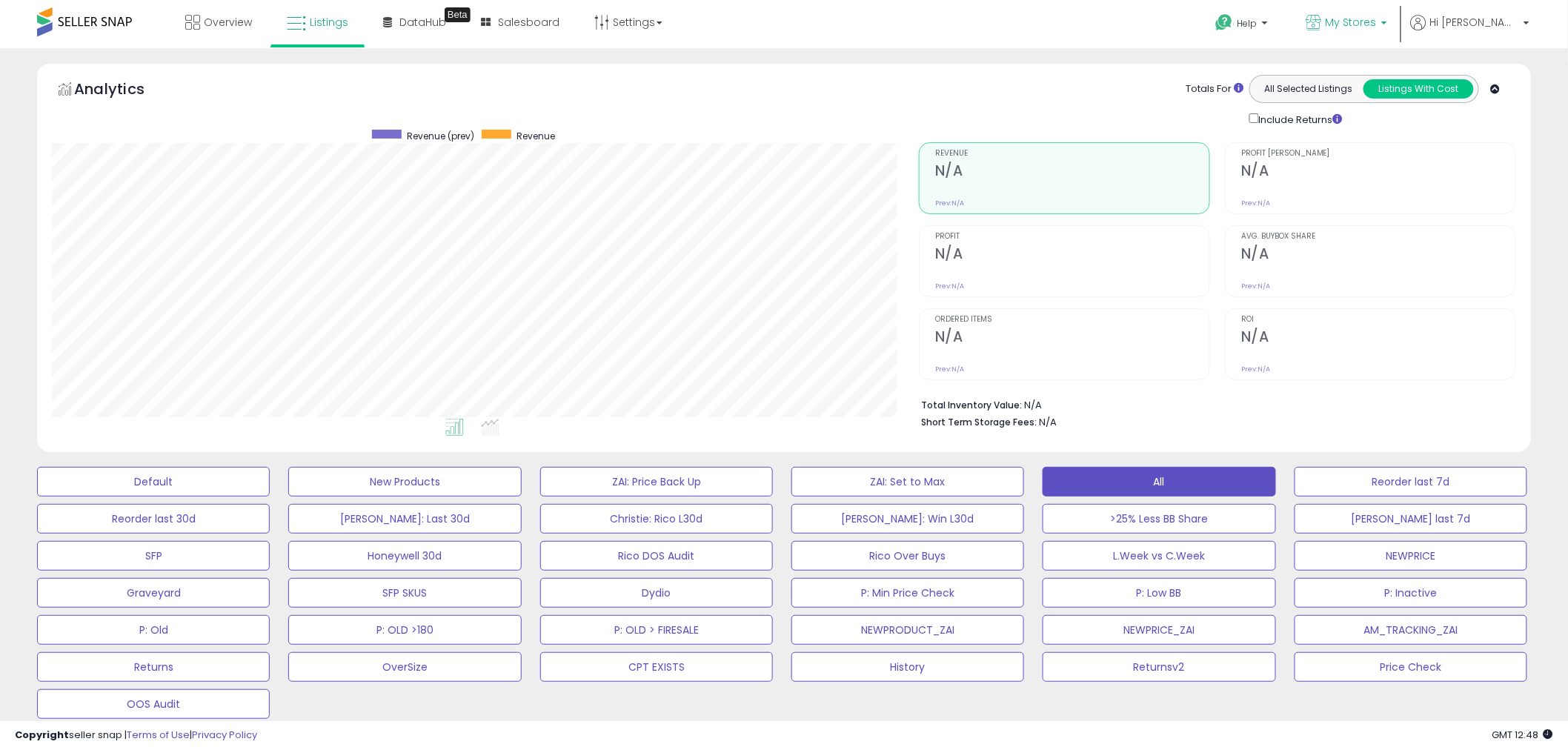 click on "My Stores" at bounding box center [1351, 22] 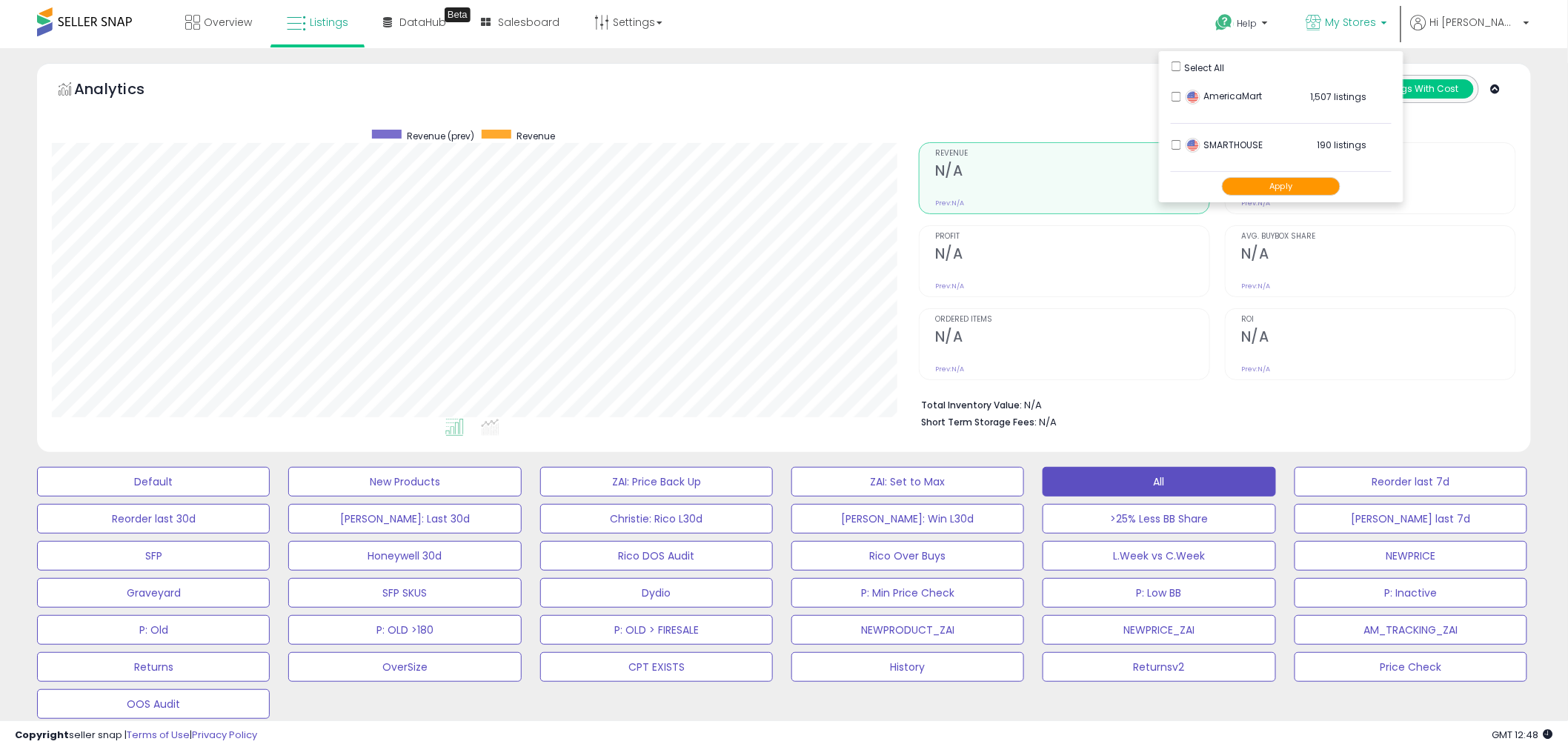 click on "Apply" at bounding box center (1281, 186) 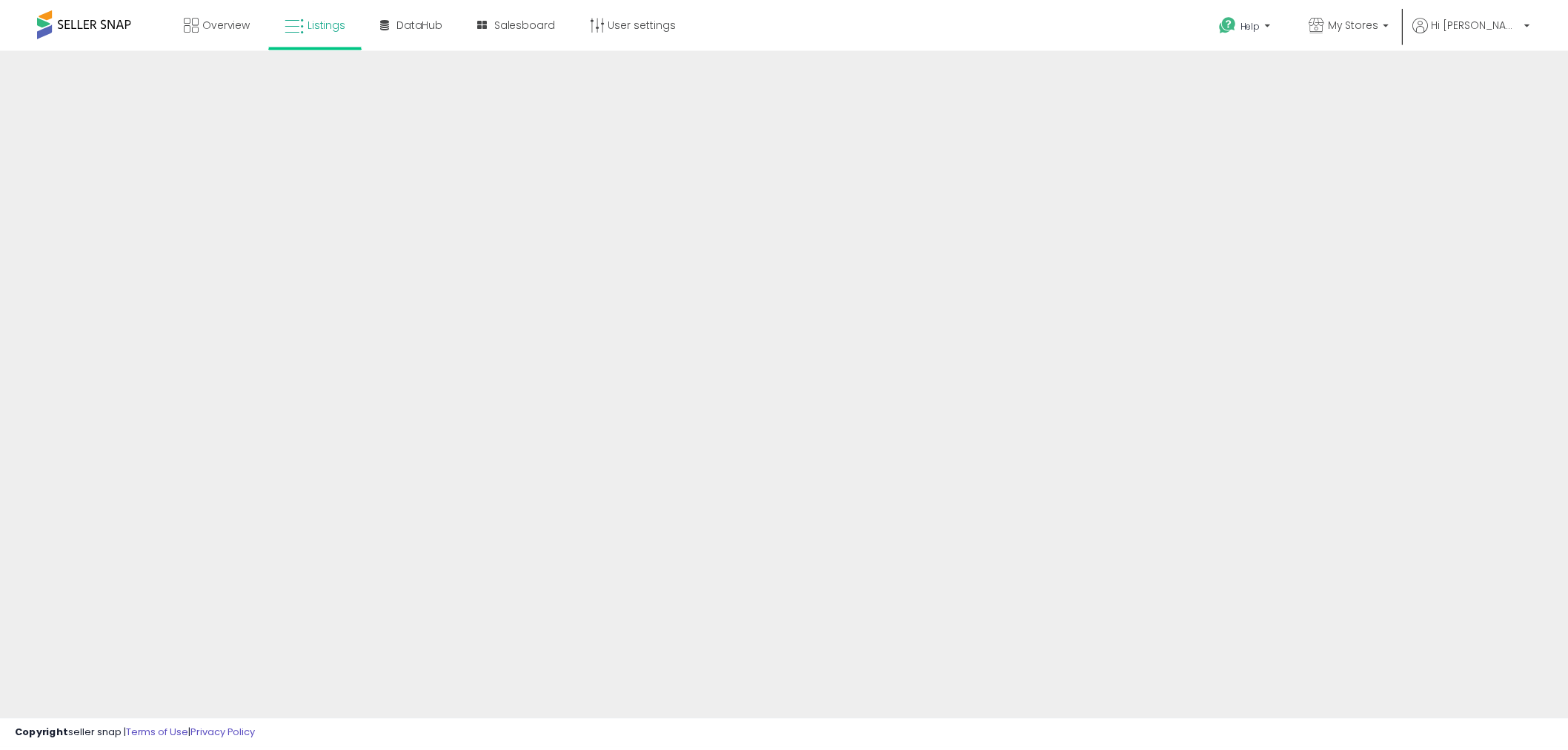 scroll, scrollTop: 0, scrollLeft: 0, axis: both 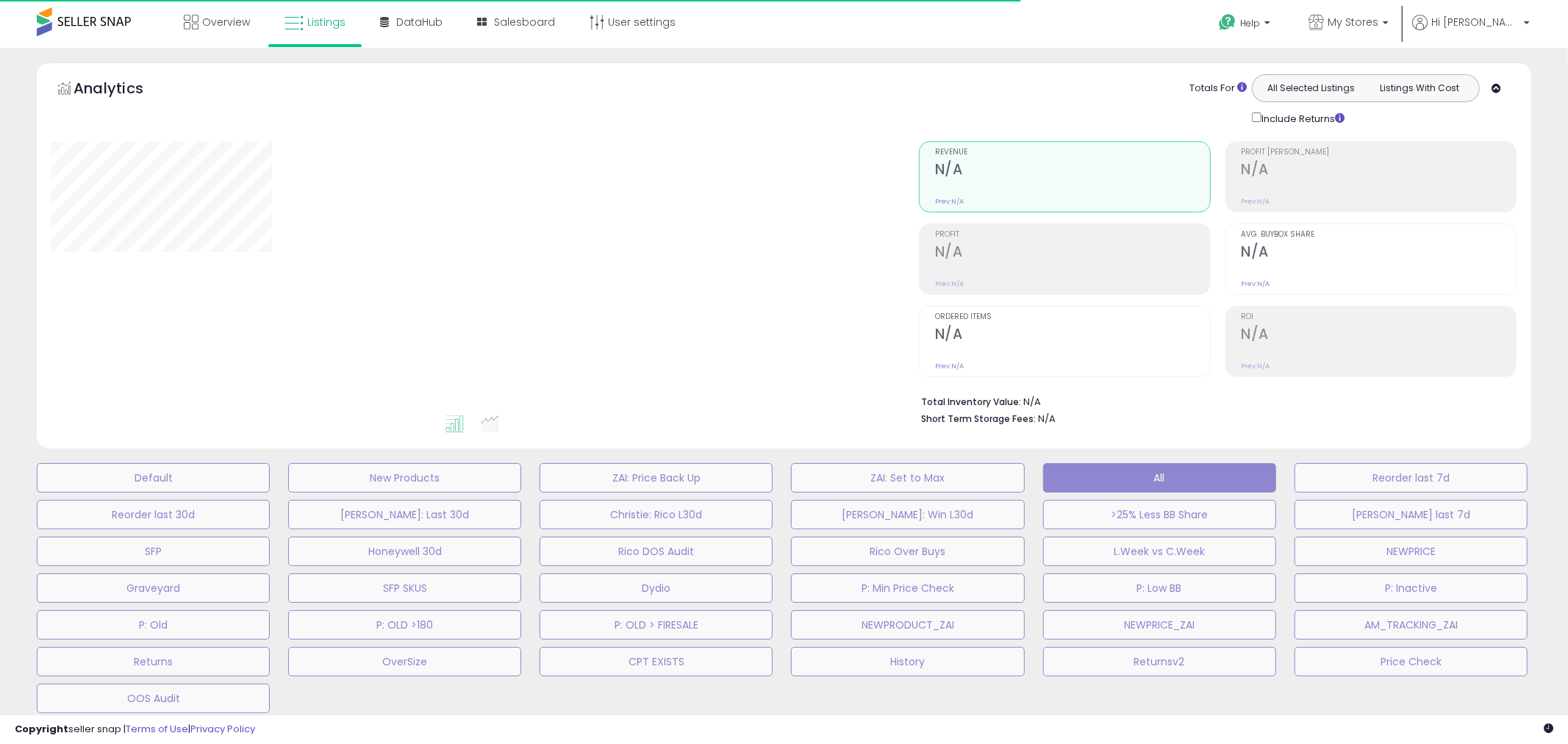 type on "**********" 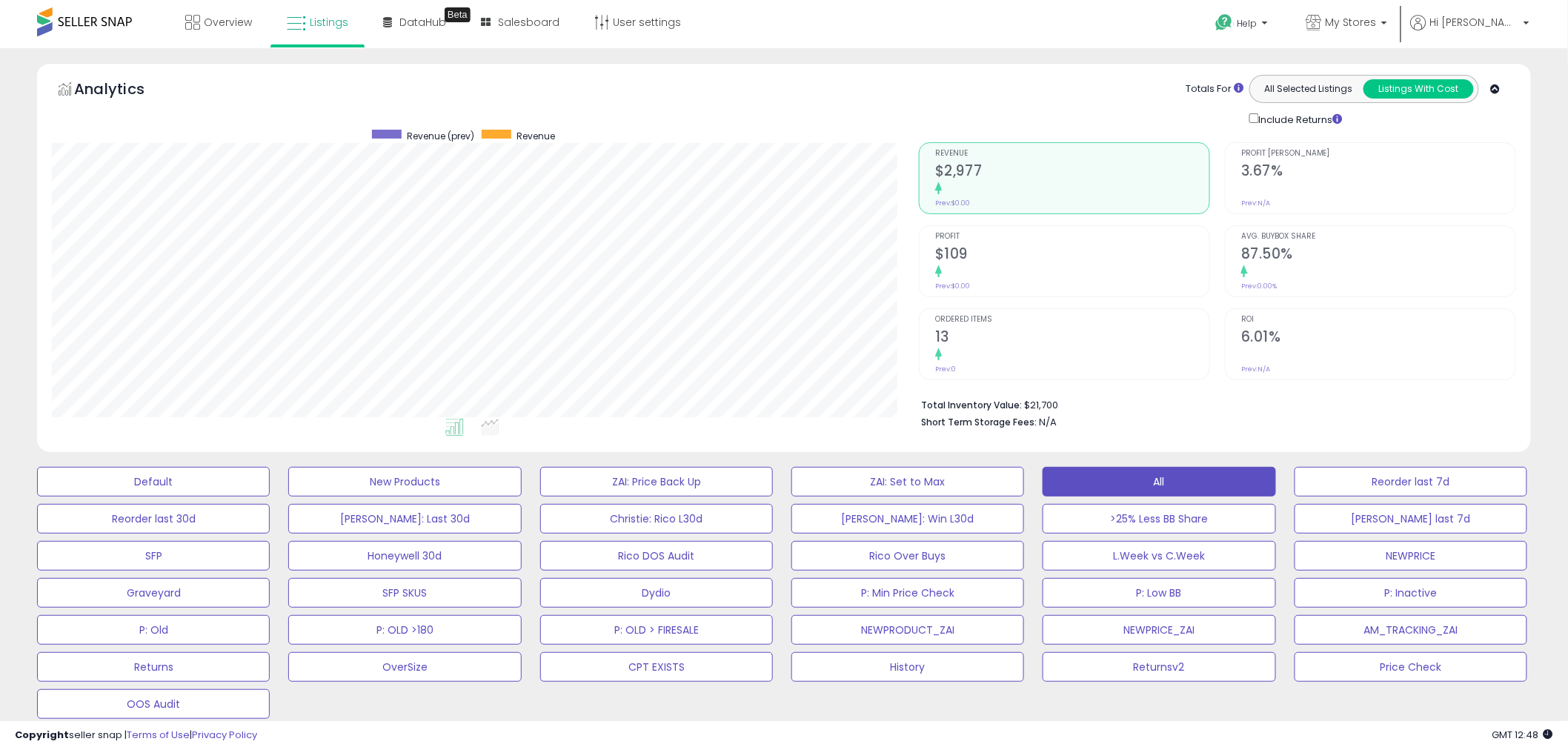 scroll, scrollTop: 740803, scrollLeft: 740152, axis: both 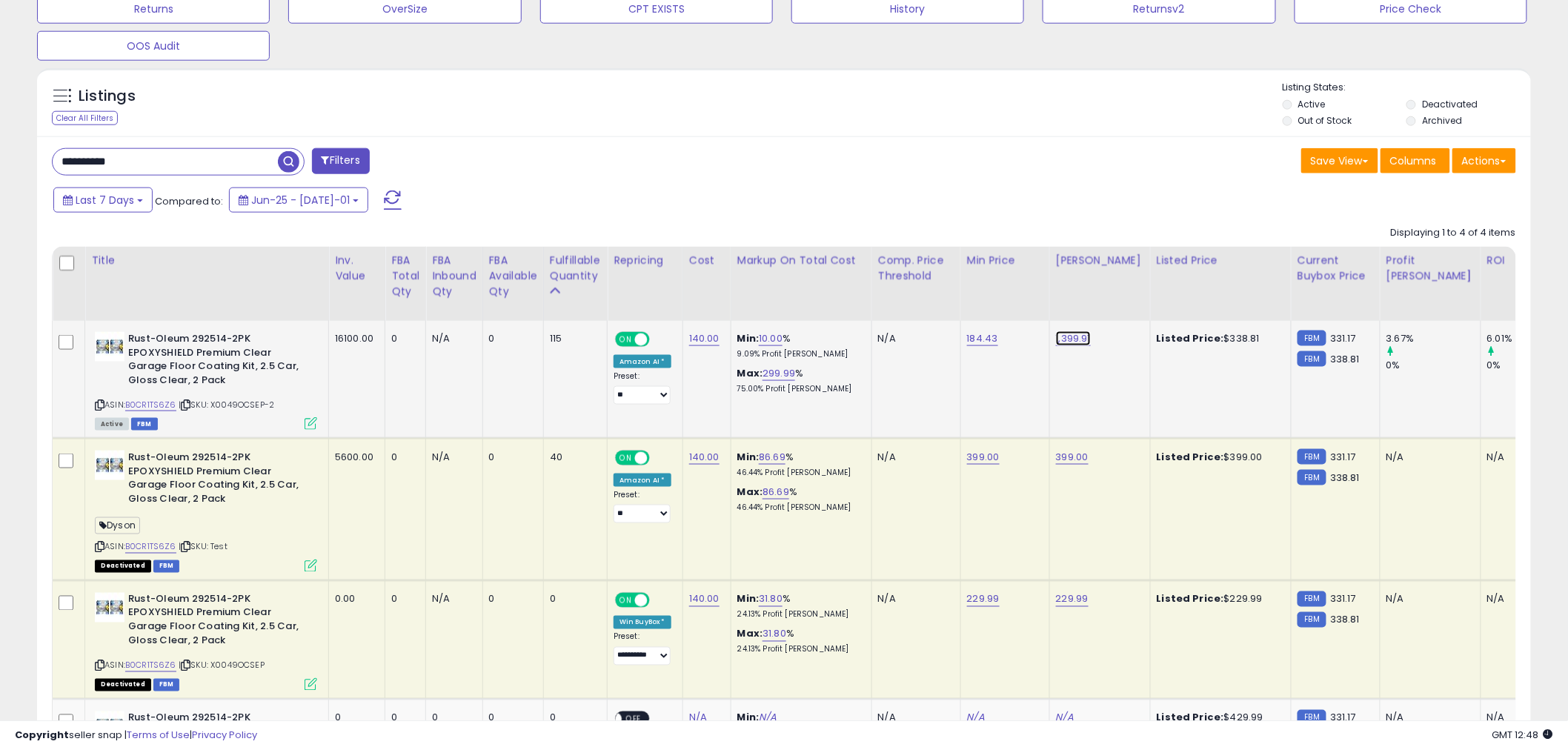 click on "1,399.91" at bounding box center (1073, 339) 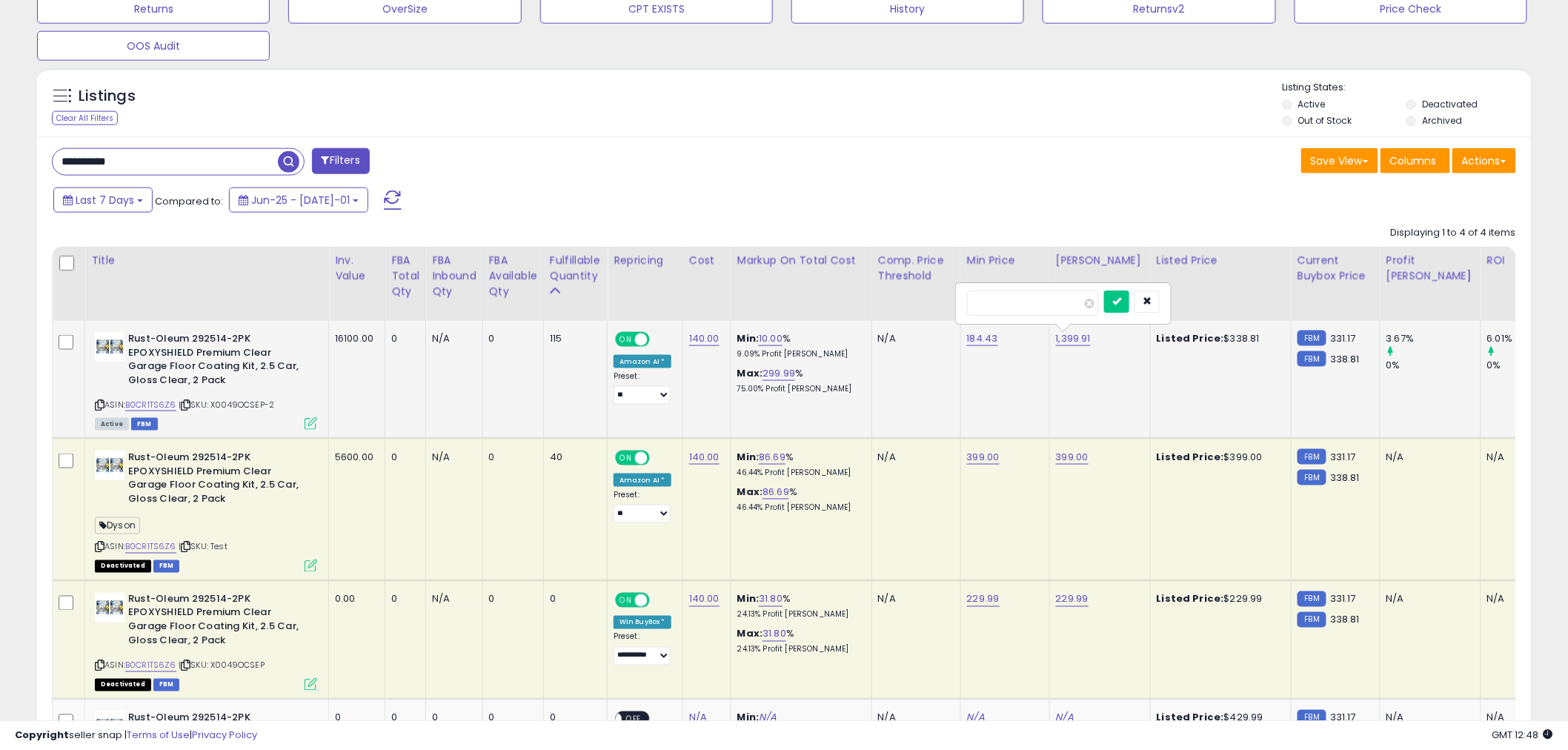 click at bounding box center [1033, 303] 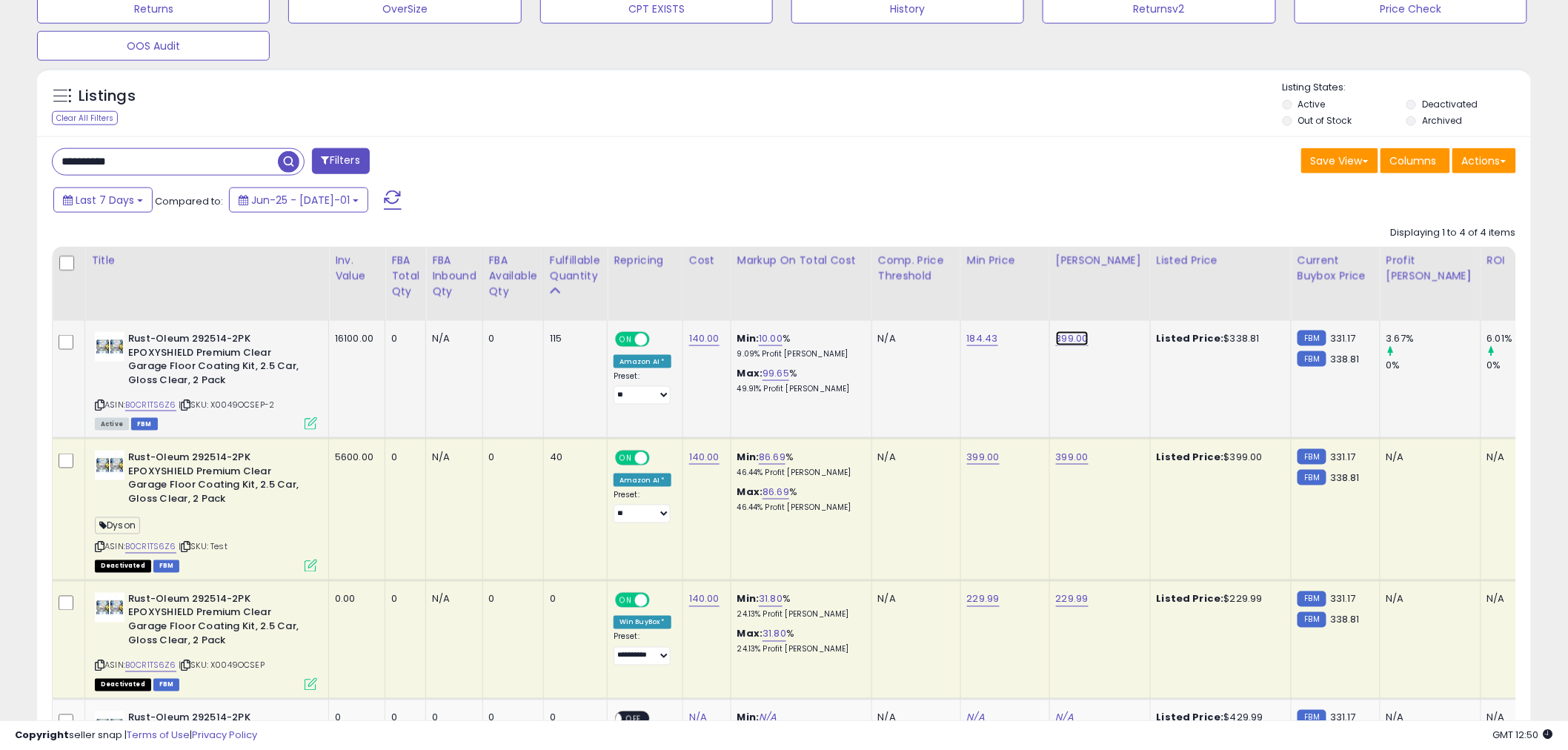 click on "399.00" at bounding box center [1072, 339] 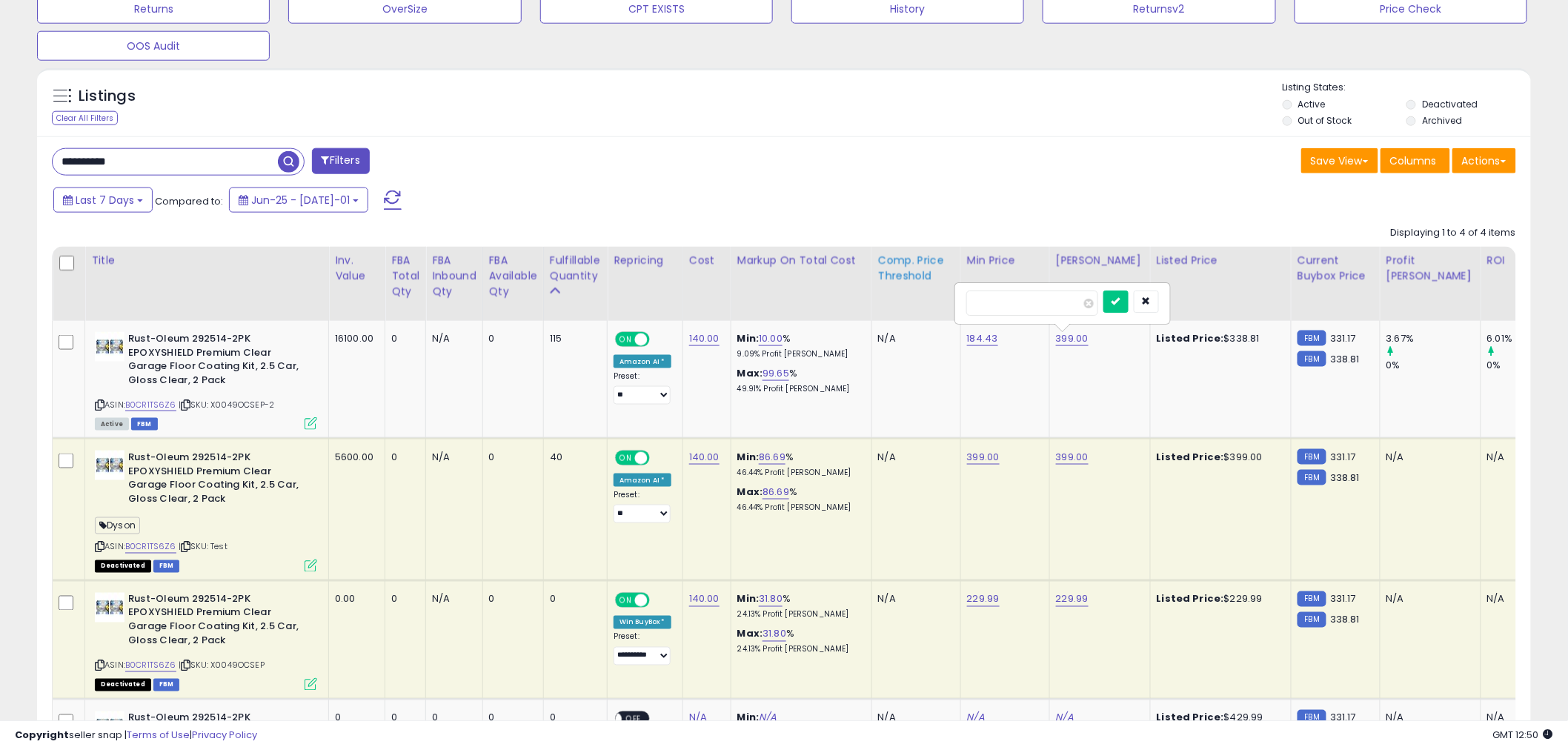 drag, startPoint x: 1013, startPoint y: 302, endPoint x: 934, endPoint y: 307, distance: 79.15807 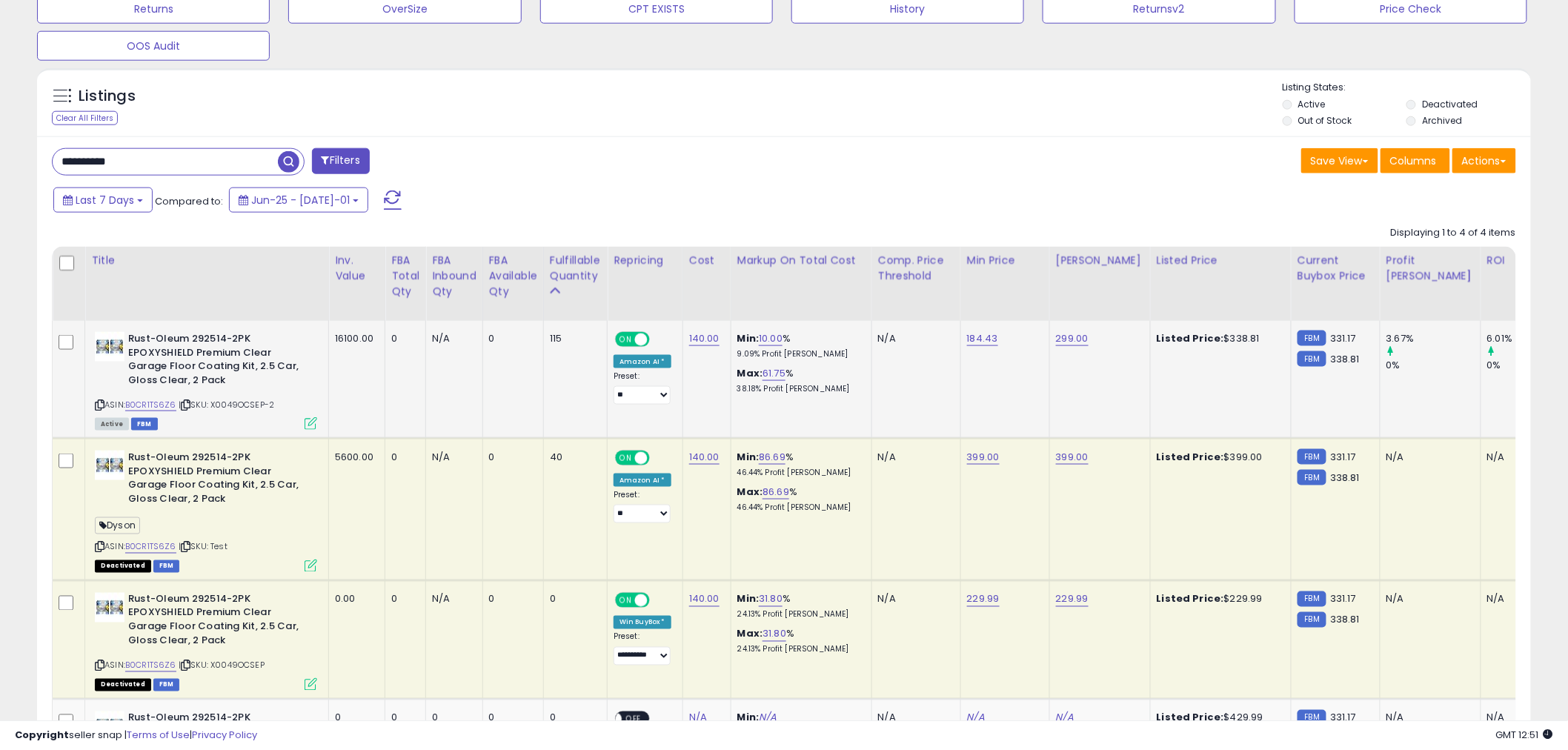 scroll, scrollTop: 0, scrollLeft: 151, axis: horizontal 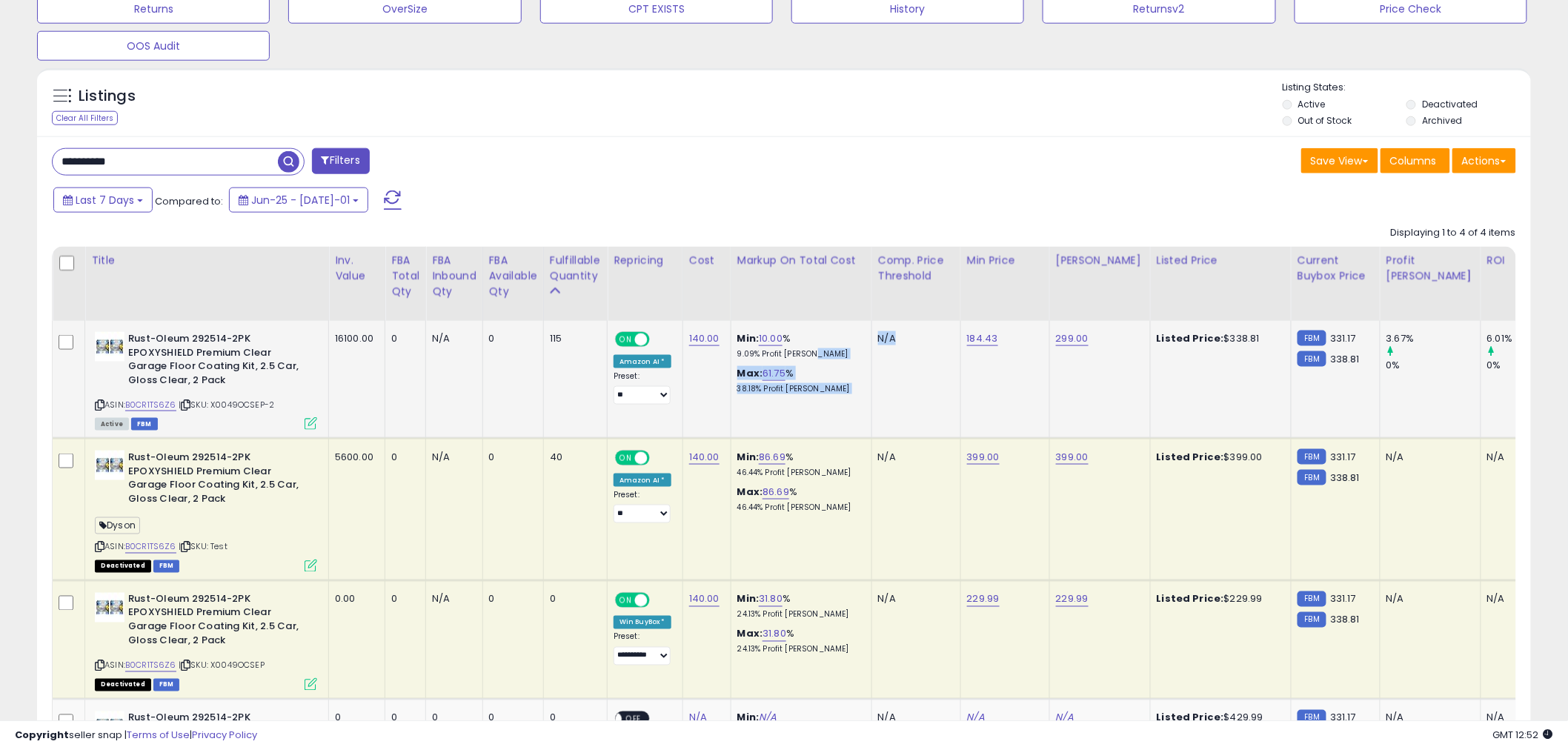 drag, startPoint x: 877, startPoint y: 342, endPoint x: 848, endPoint y: 365, distance: 37.013511 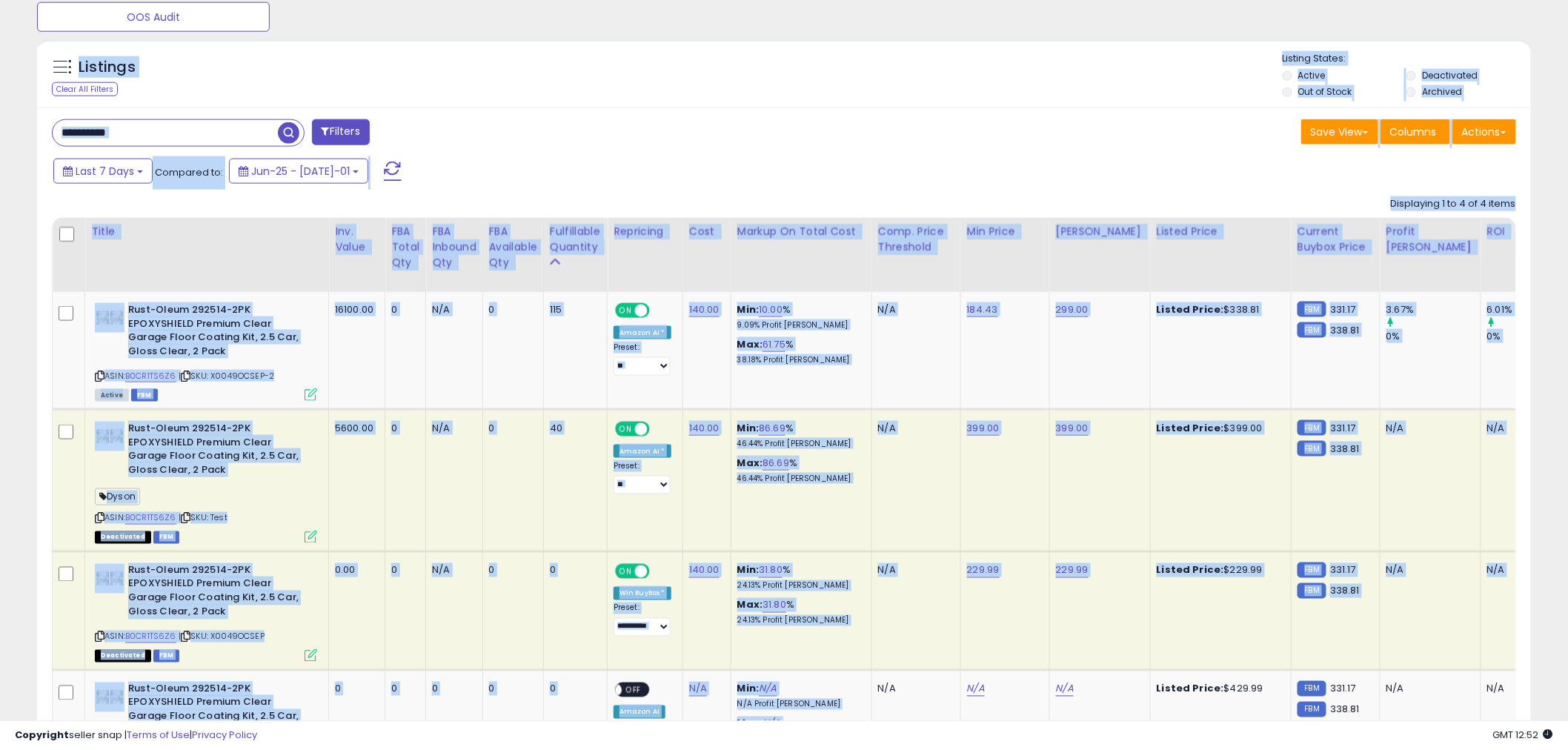 drag, startPoint x: 854, startPoint y: 569, endPoint x: 841, endPoint y: 766, distance: 197.4285 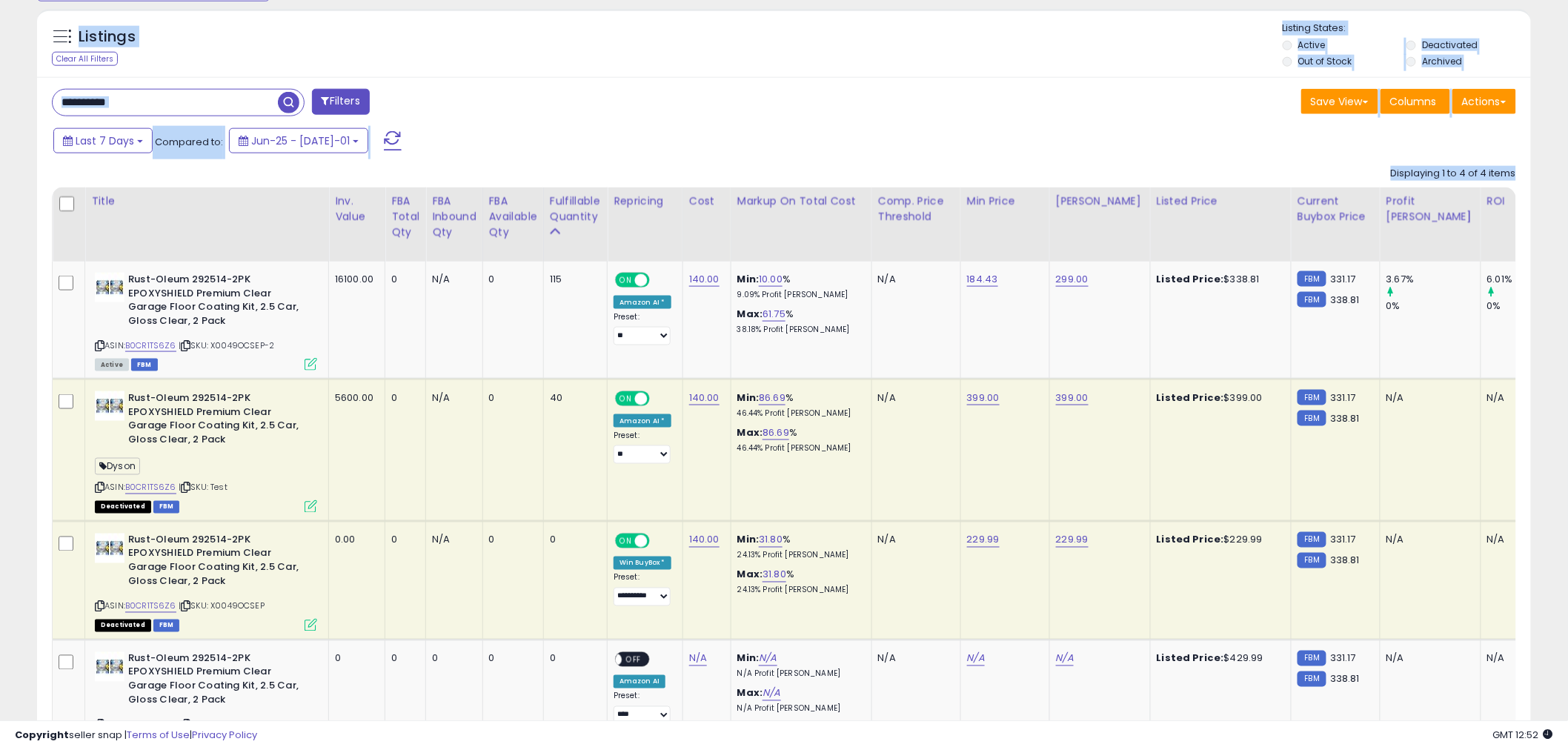 click on "**********" at bounding box center [412, 104] 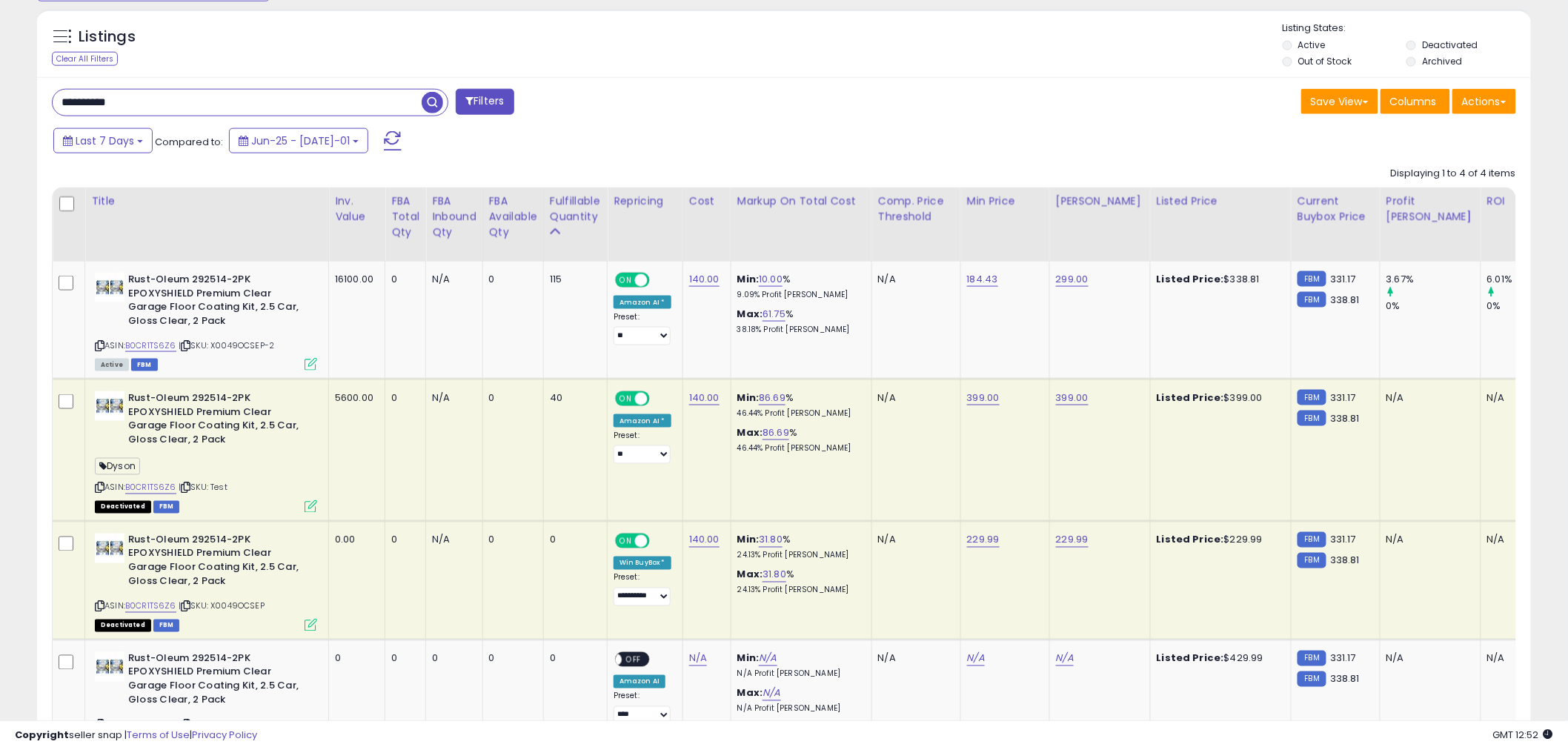 drag, startPoint x: 239, startPoint y: 107, endPoint x: 0, endPoint y: 113, distance: 239.0753 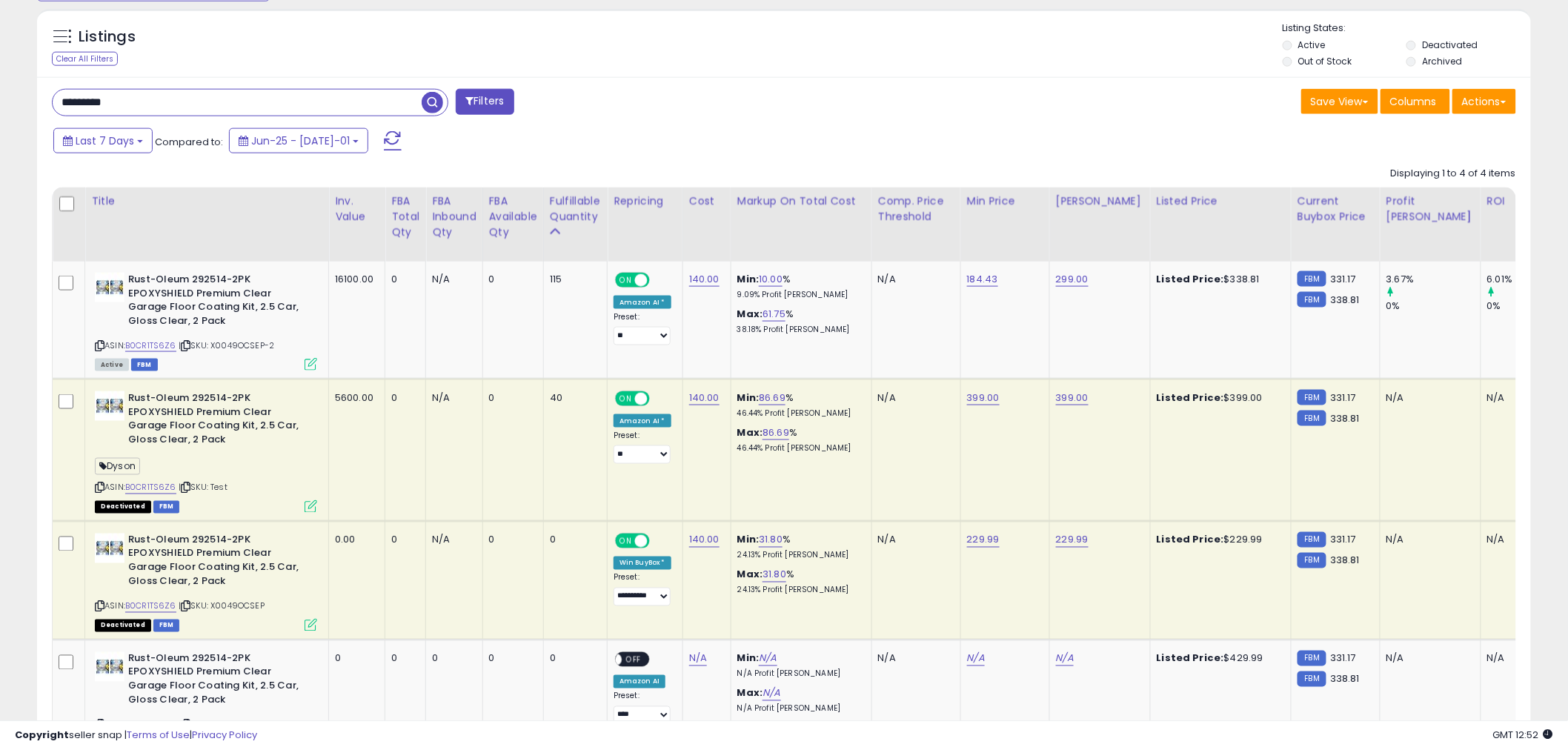 type on "*********" 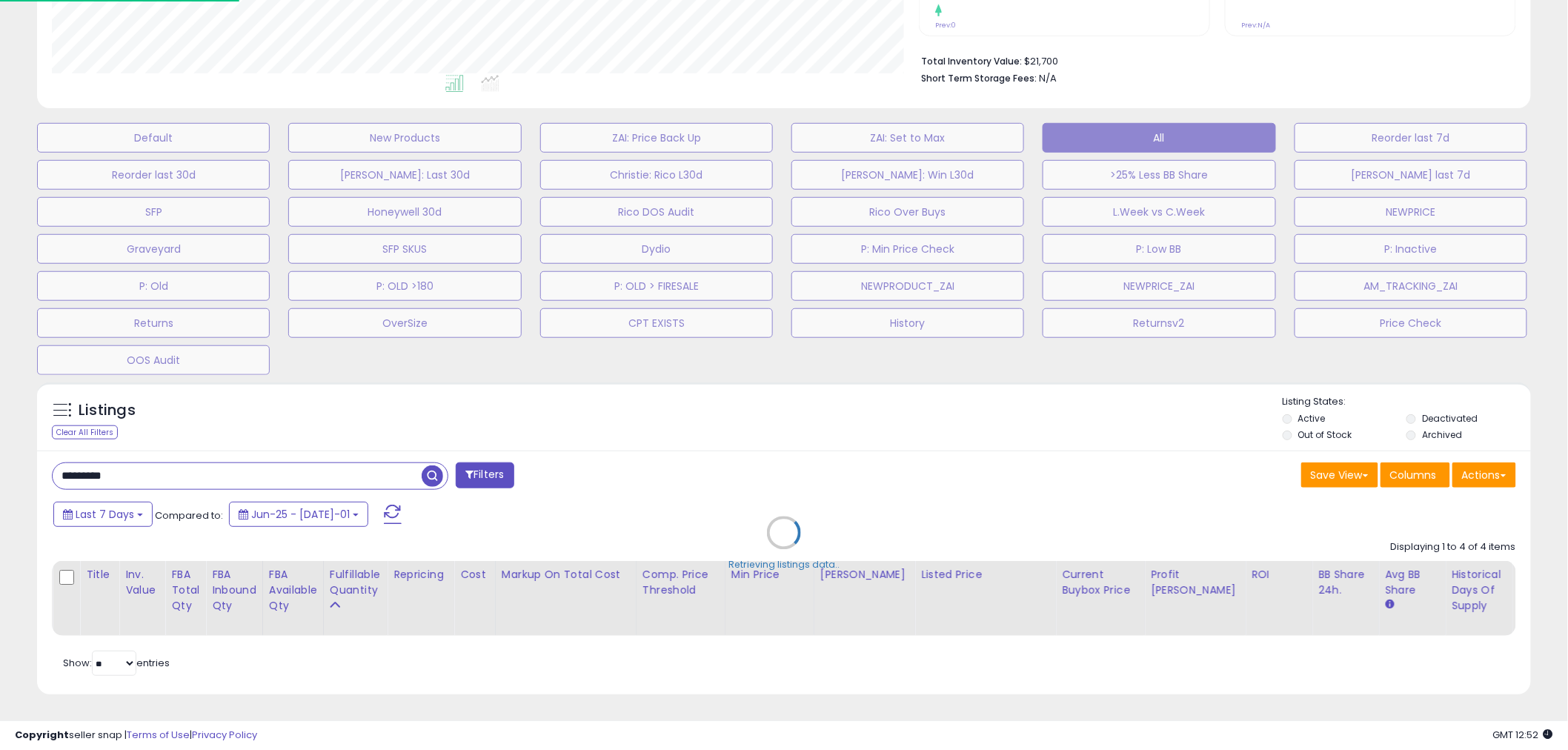 scroll, scrollTop: 740803, scrollLeft: 740146, axis: both 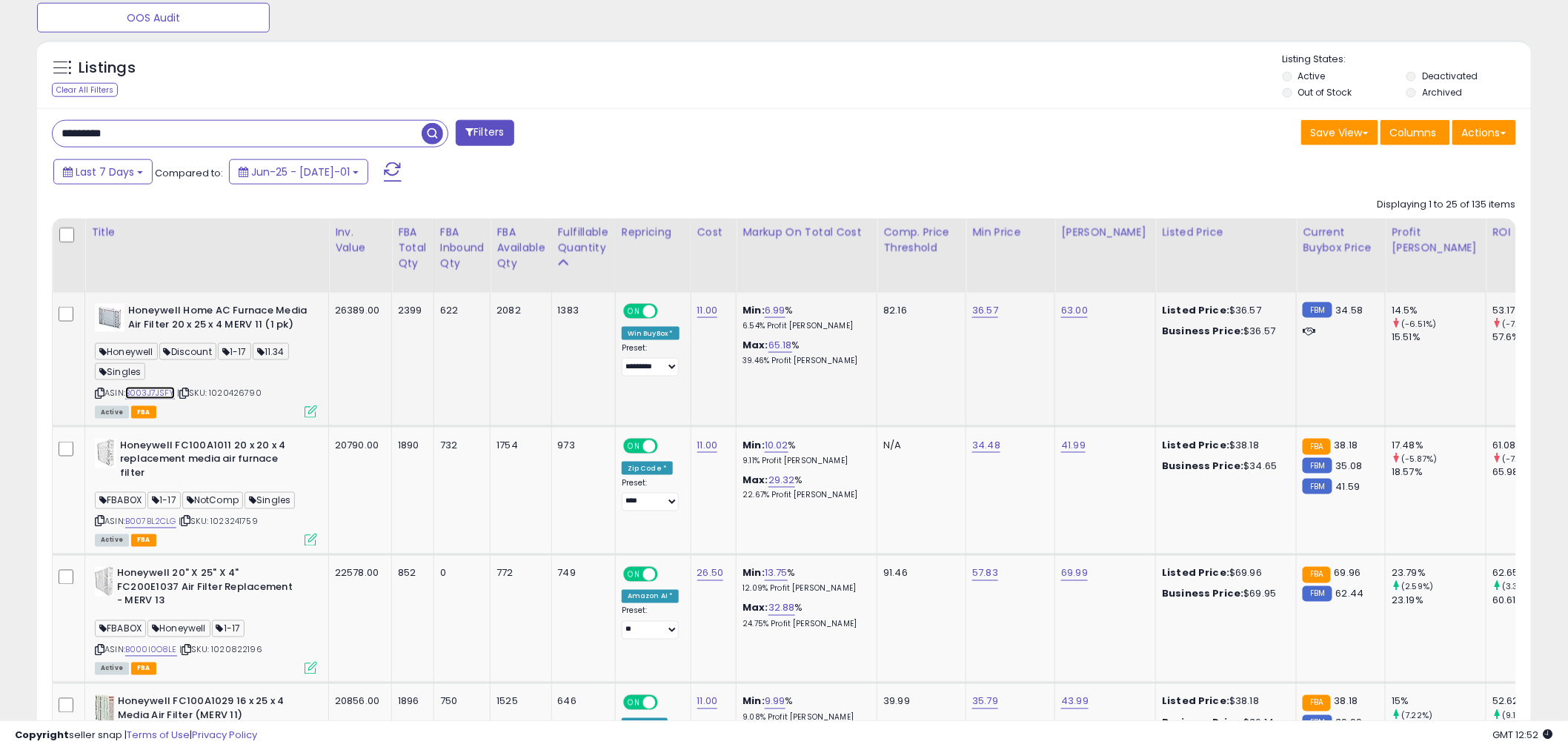 click on "B003J7JSFY" at bounding box center (150, 393) 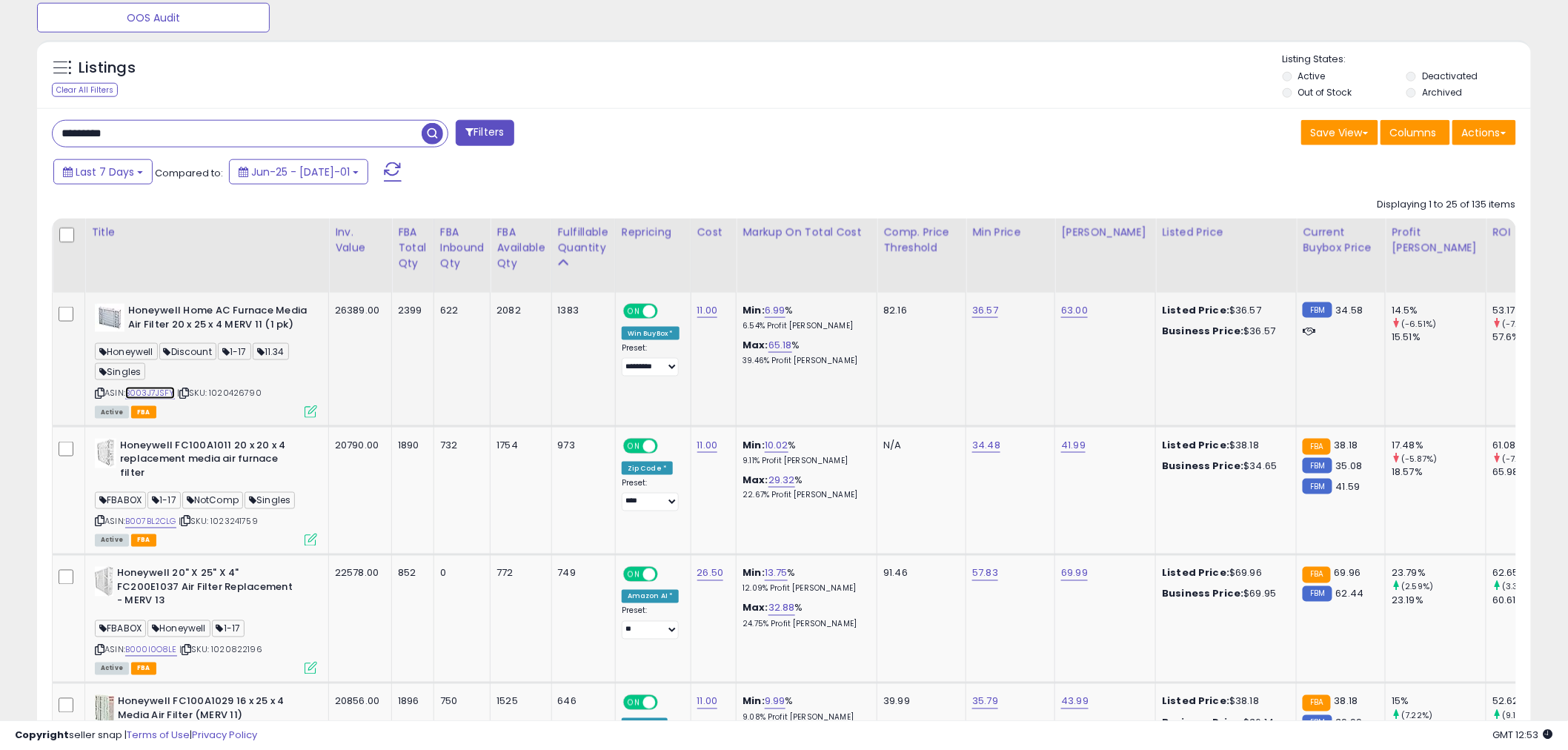 scroll, scrollTop: 0, scrollLeft: 178, axis: horizontal 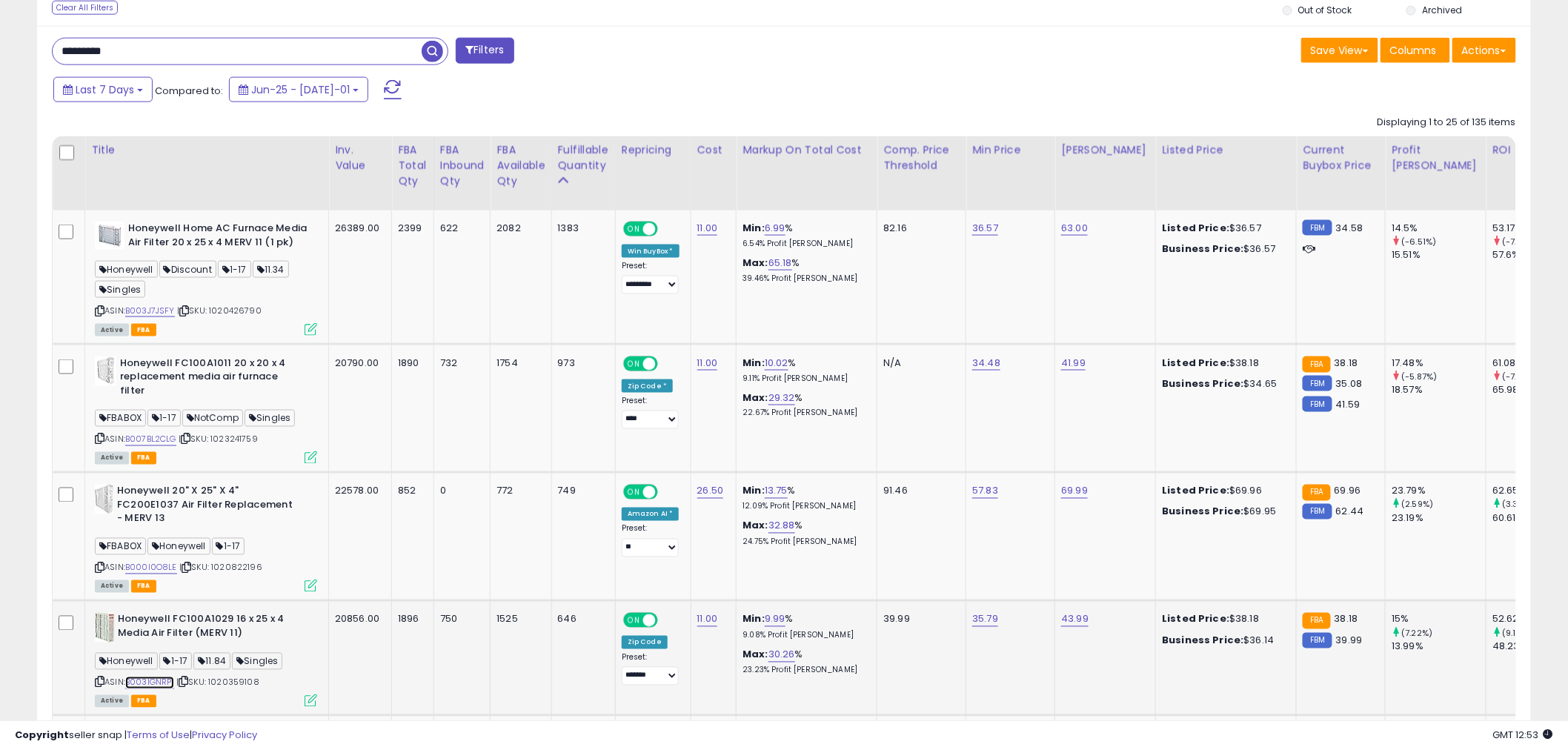 click on "B003IGNRPI" at bounding box center (150, 683) 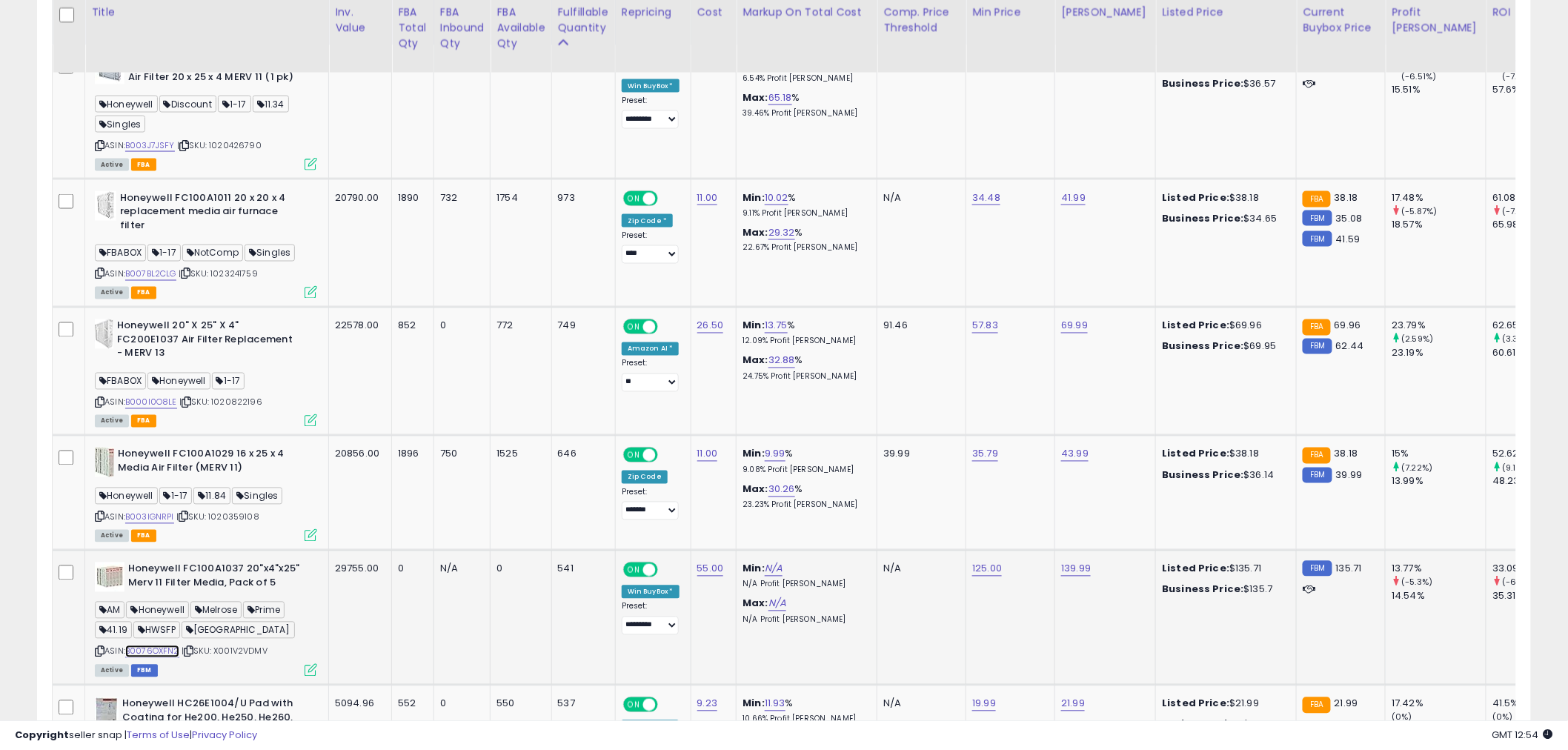 click on "B0076OXFN2" at bounding box center (152, 651) 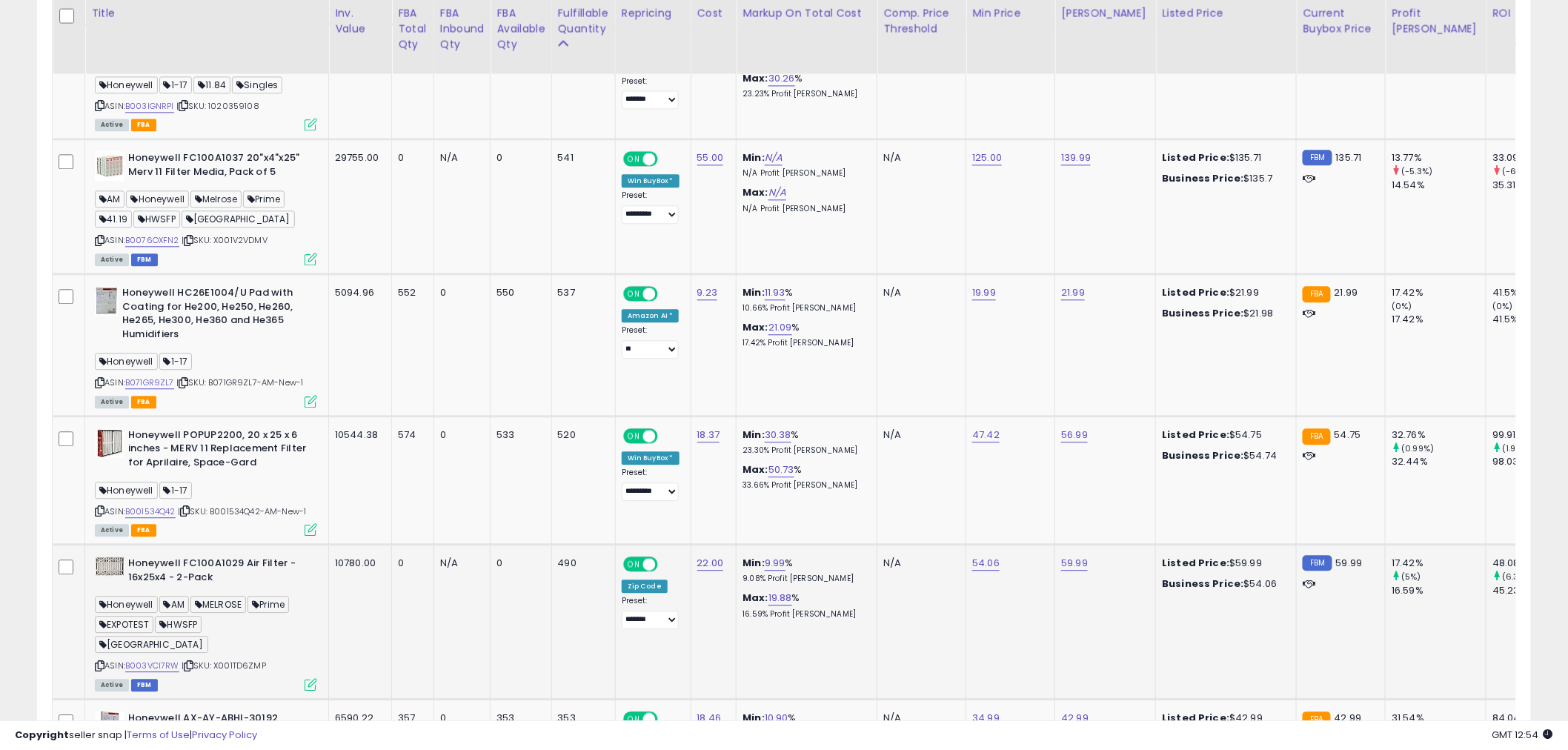 click on "ASIN:  B003VCI7RW    |   SKU: X001TD6ZMP Active FBM" at bounding box center [206, 623] 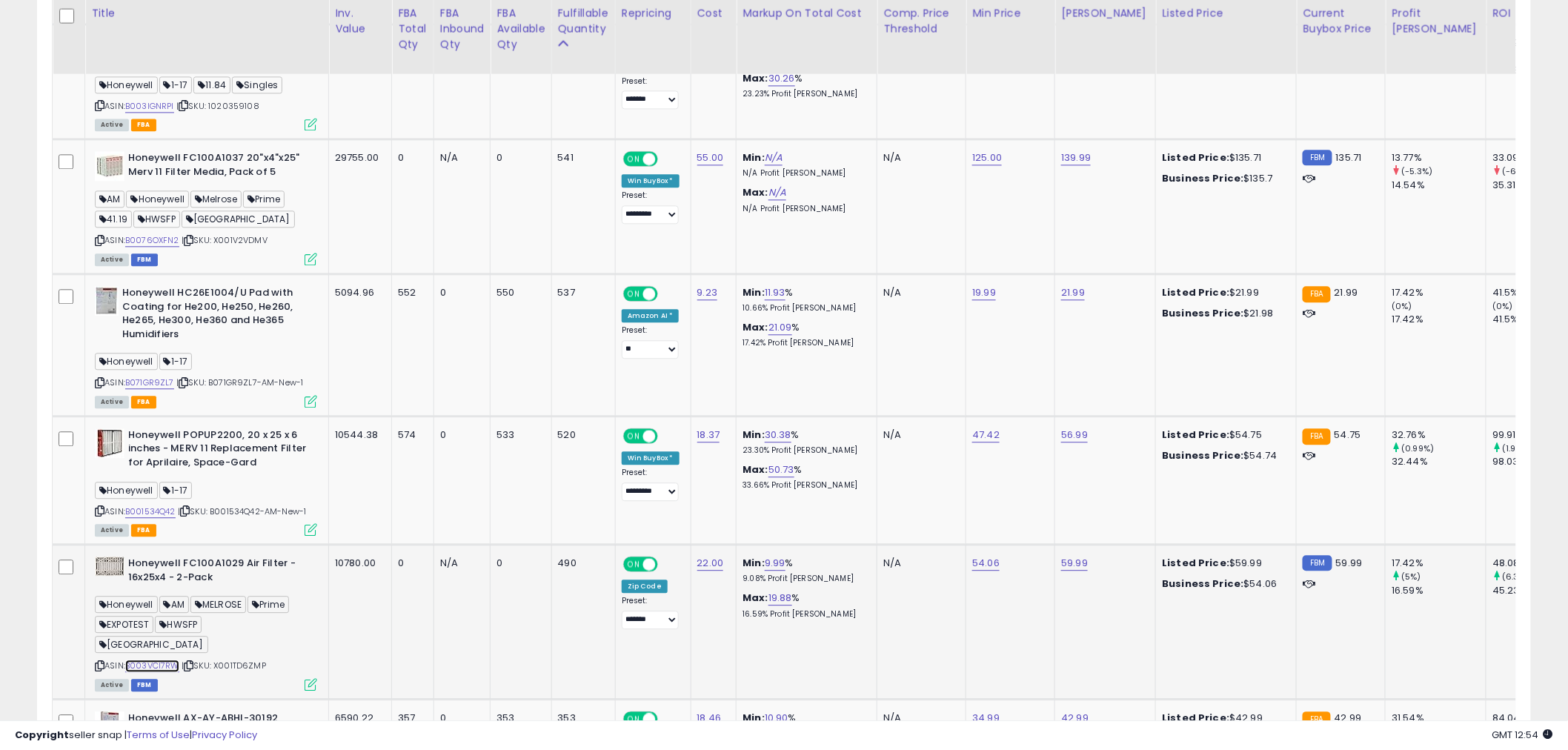 click on "B003VCI7RW" at bounding box center (152, 666) 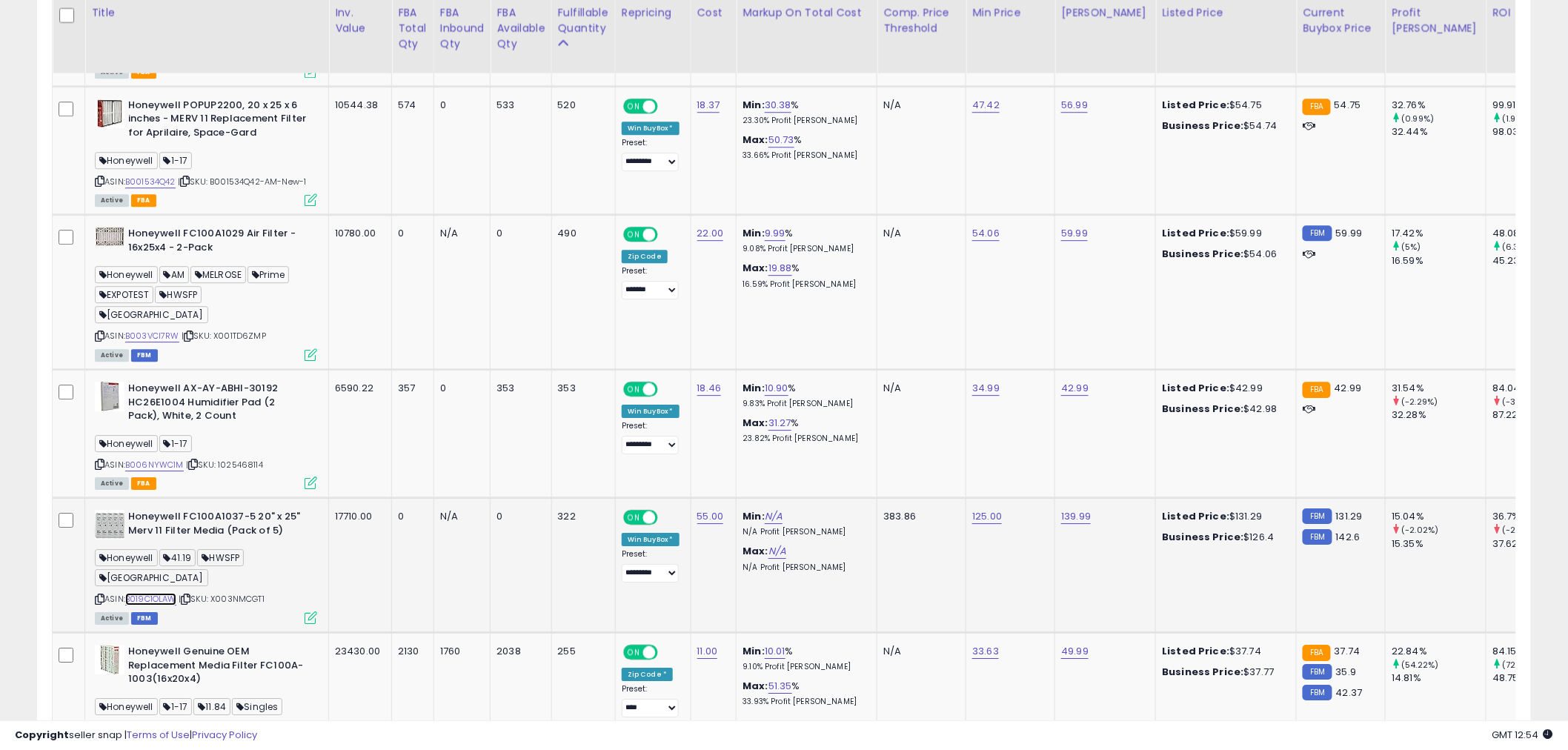 click on "B019C1OLAW" at bounding box center [150, 599] 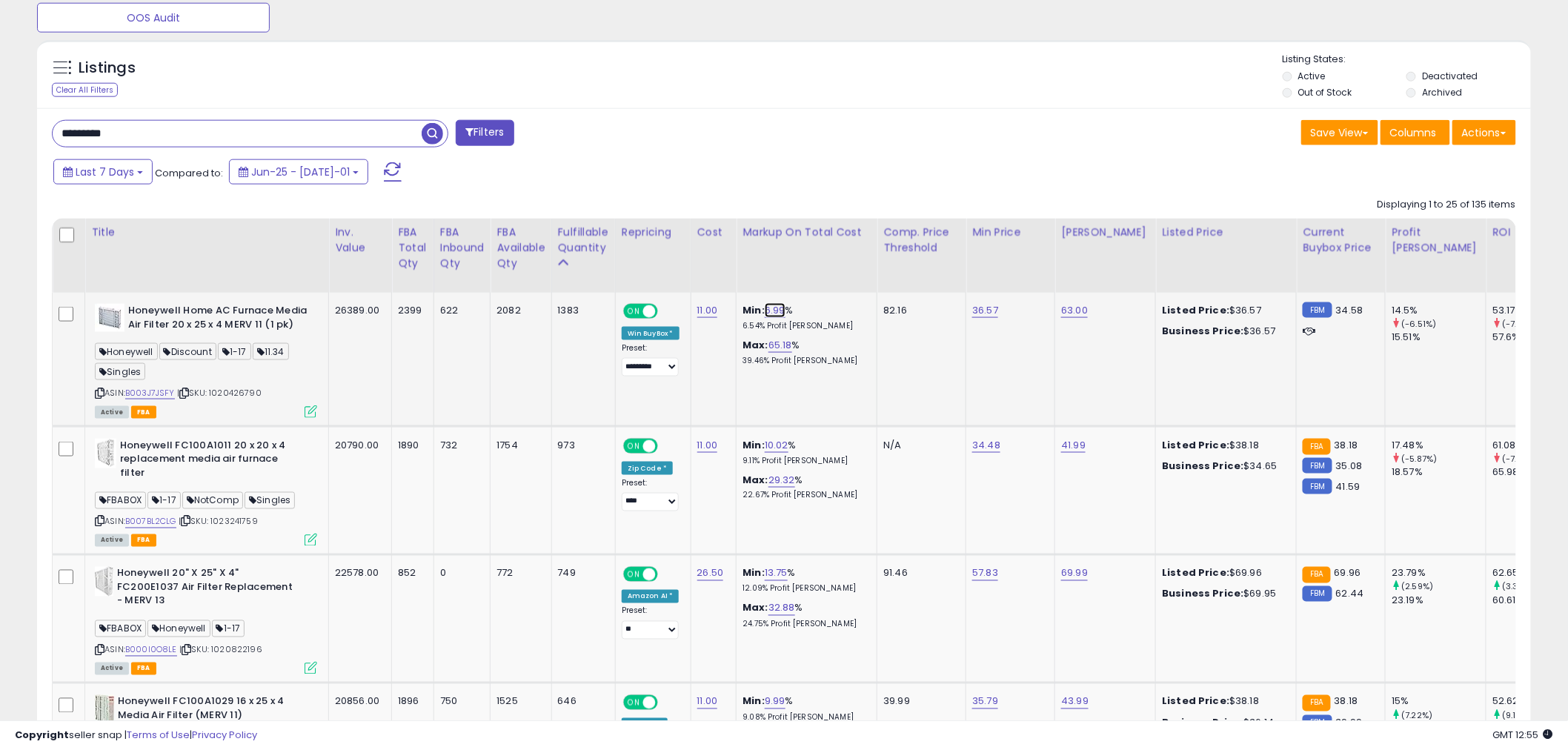 click on "6.99" at bounding box center [775, 311] 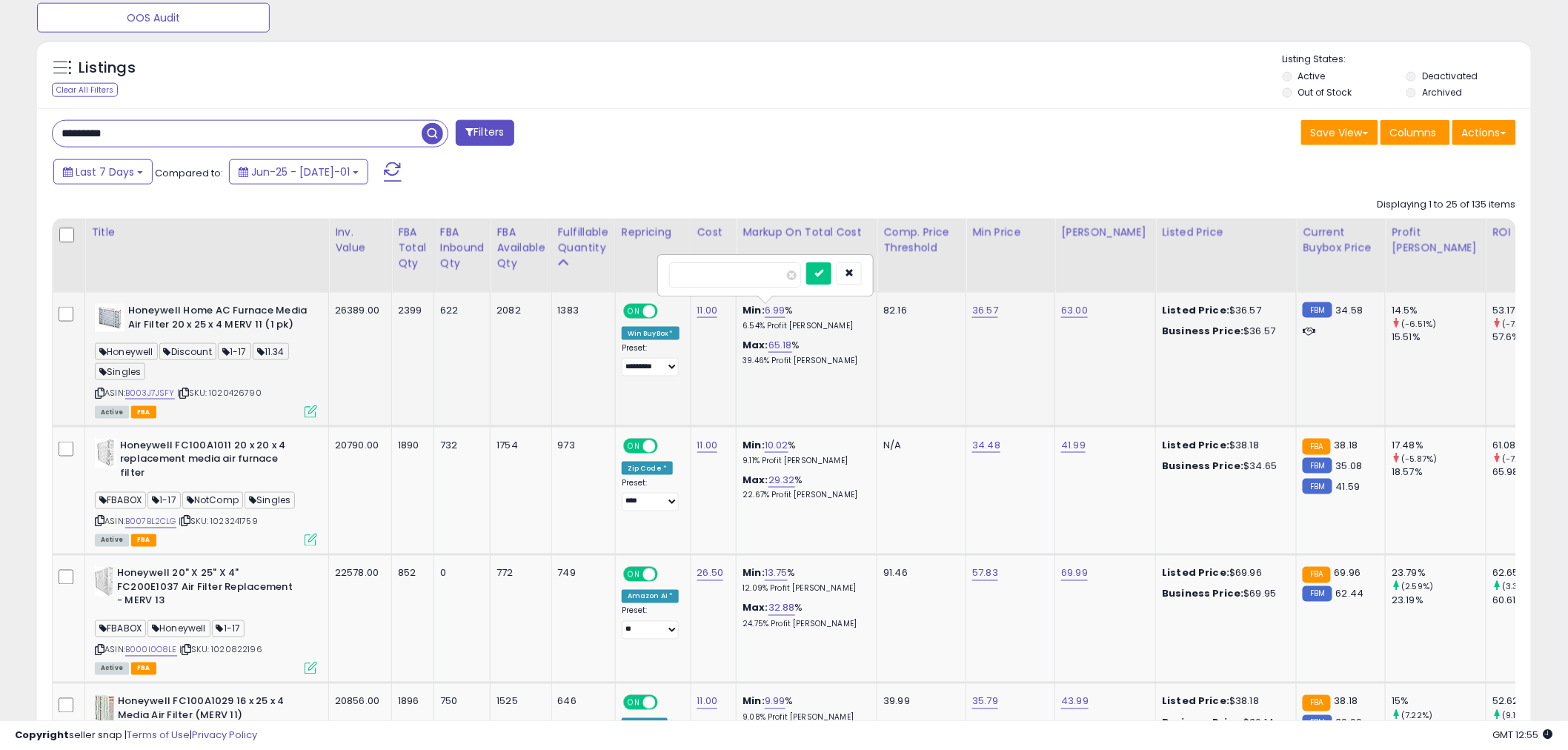 drag, startPoint x: 748, startPoint y: 276, endPoint x: 690, endPoint y: 279, distance: 58.077534 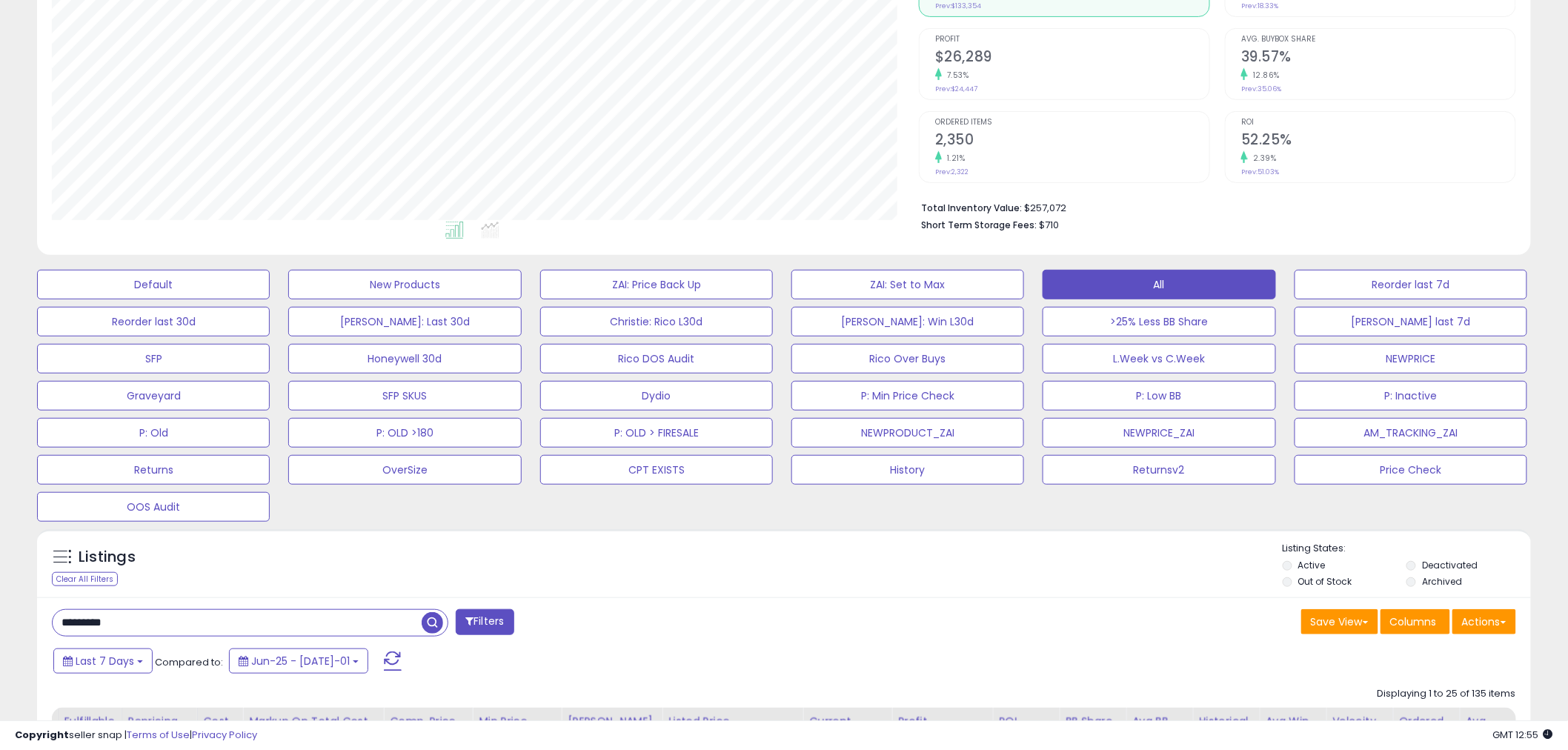 scroll, scrollTop: 0, scrollLeft: 0, axis: both 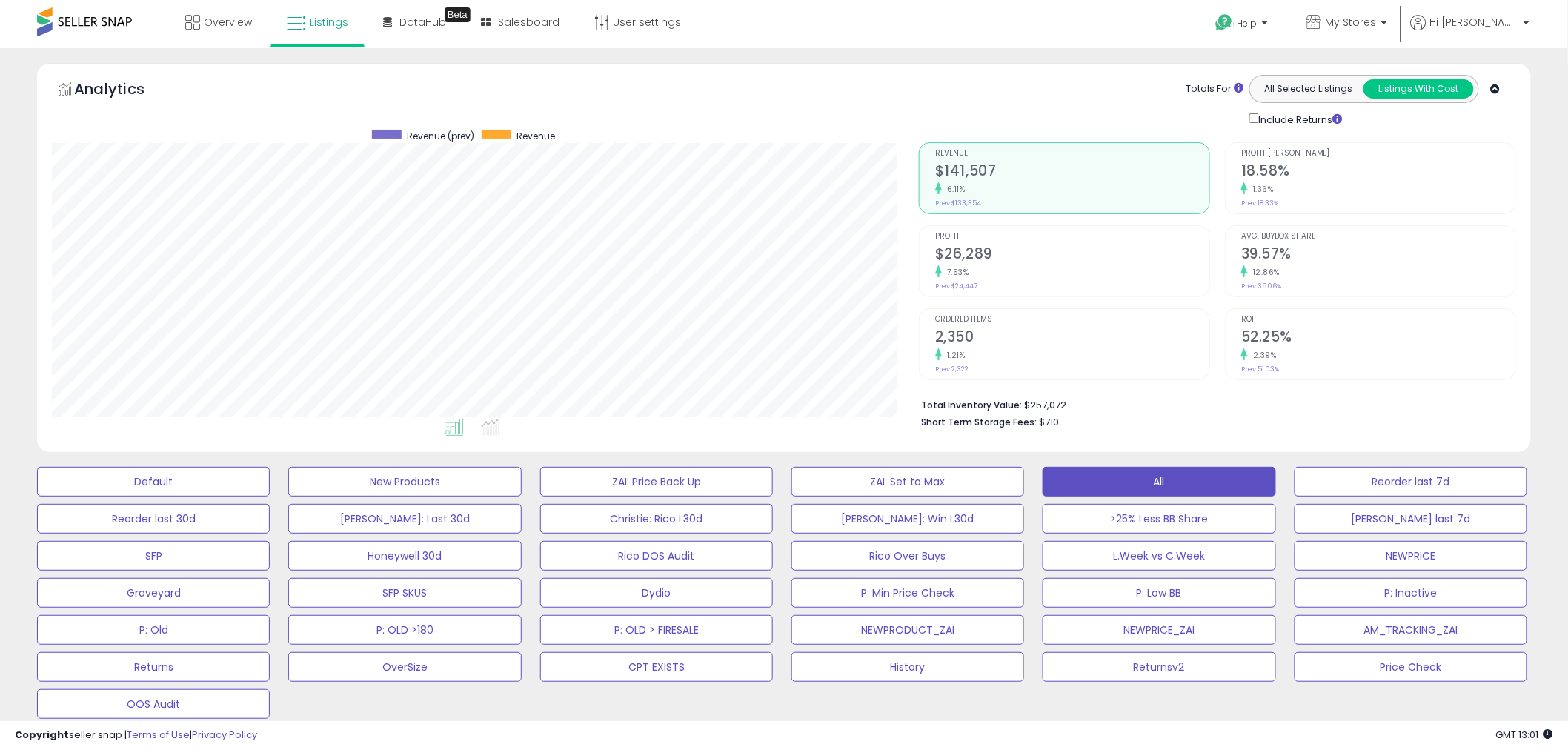 click on "**********" at bounding box center [784, 2271] 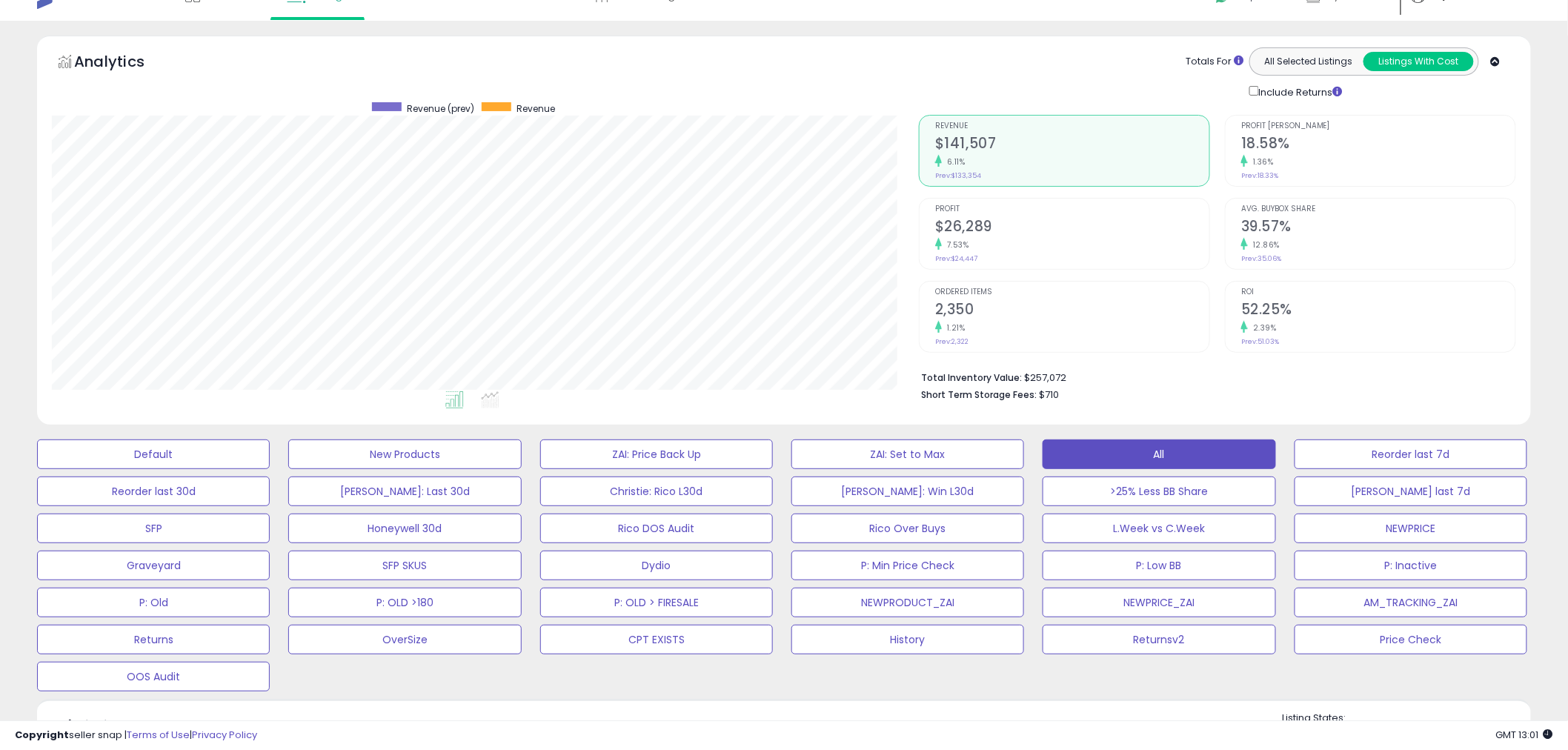 scroll, scrollTop: 0, scrollLeft: 0, axis: both 